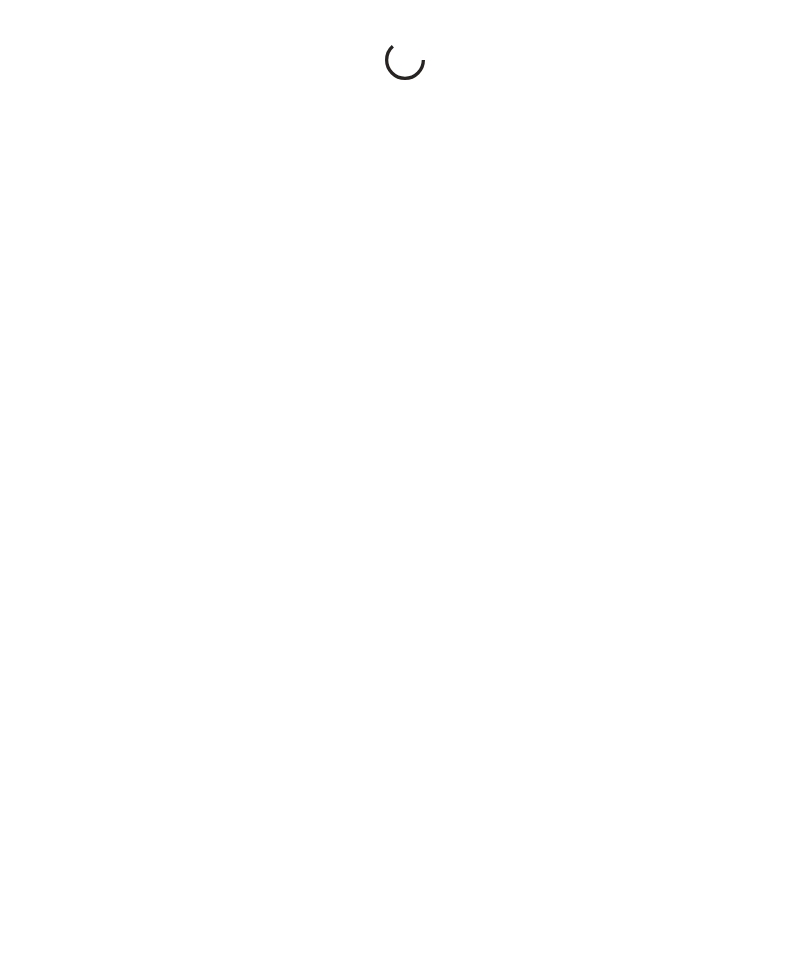 scroll, scrollTop: 0, scrollLeft: 0, axis: both 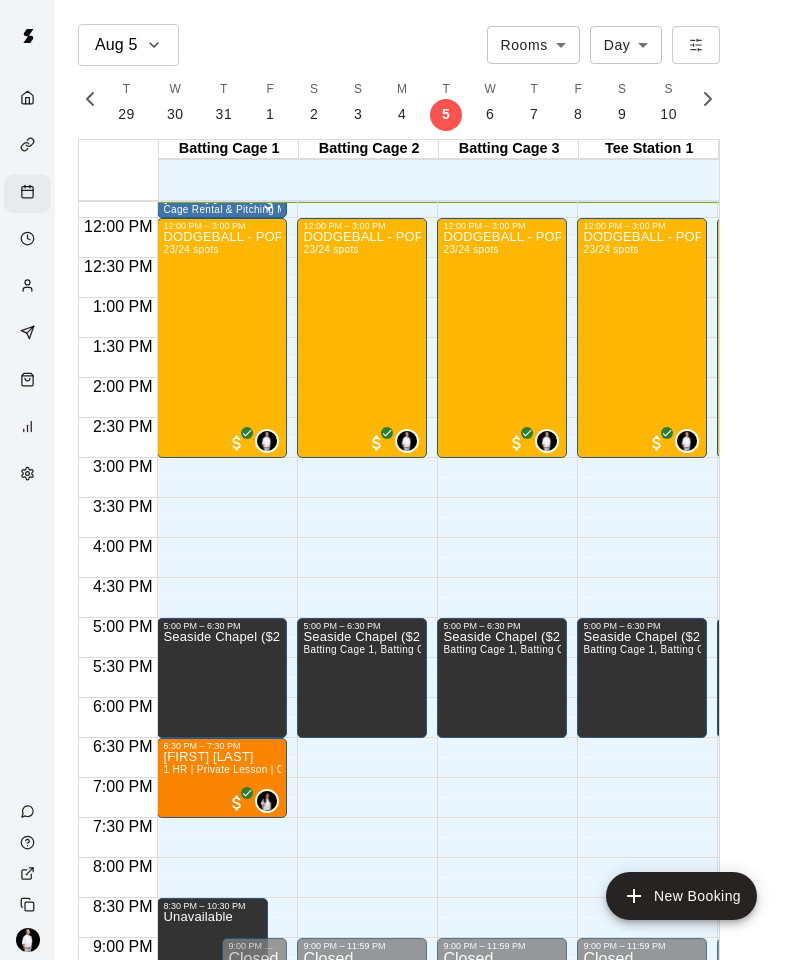 click on "DODGEBALL  - POP UP | 12APM to 3PM | AUG 5th 23/24 spots" at bounding box center [222, 711] 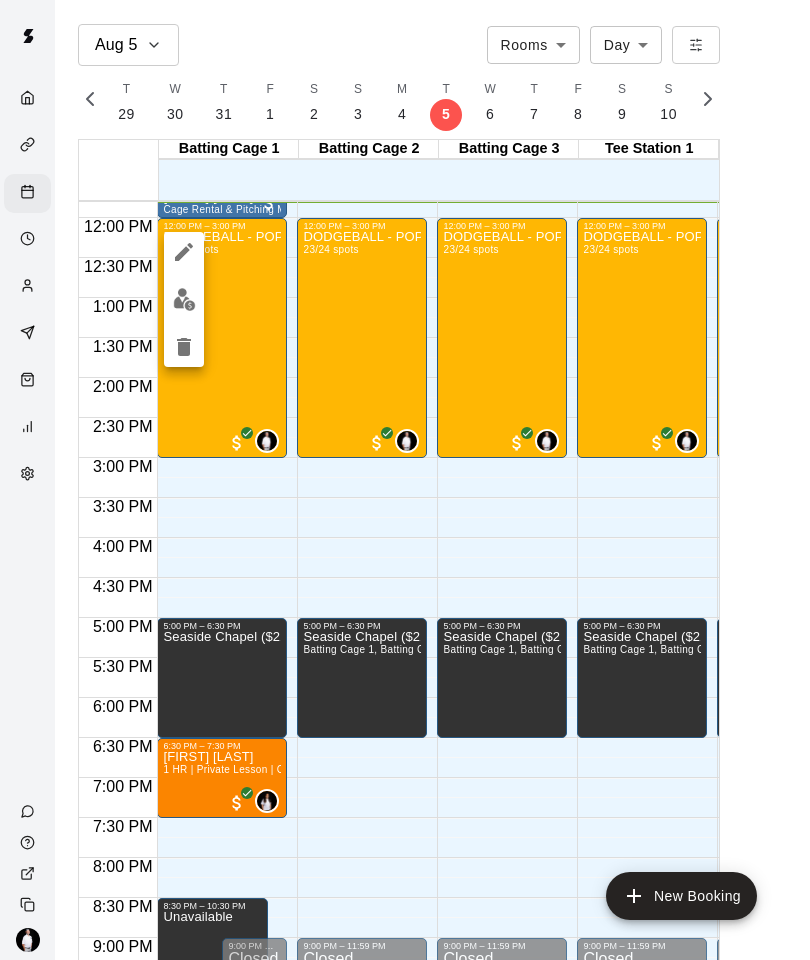 click at bounding box center (184, 299) 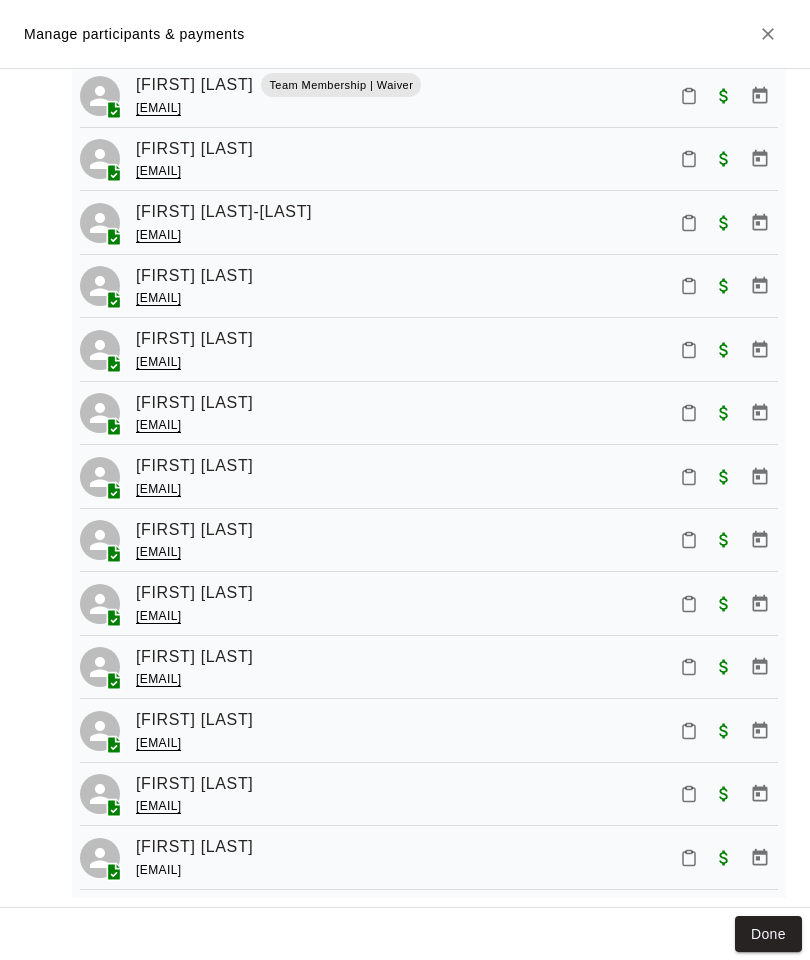 scroll, scrollTop: 1036, scrollLeft: 0, axis: vertical 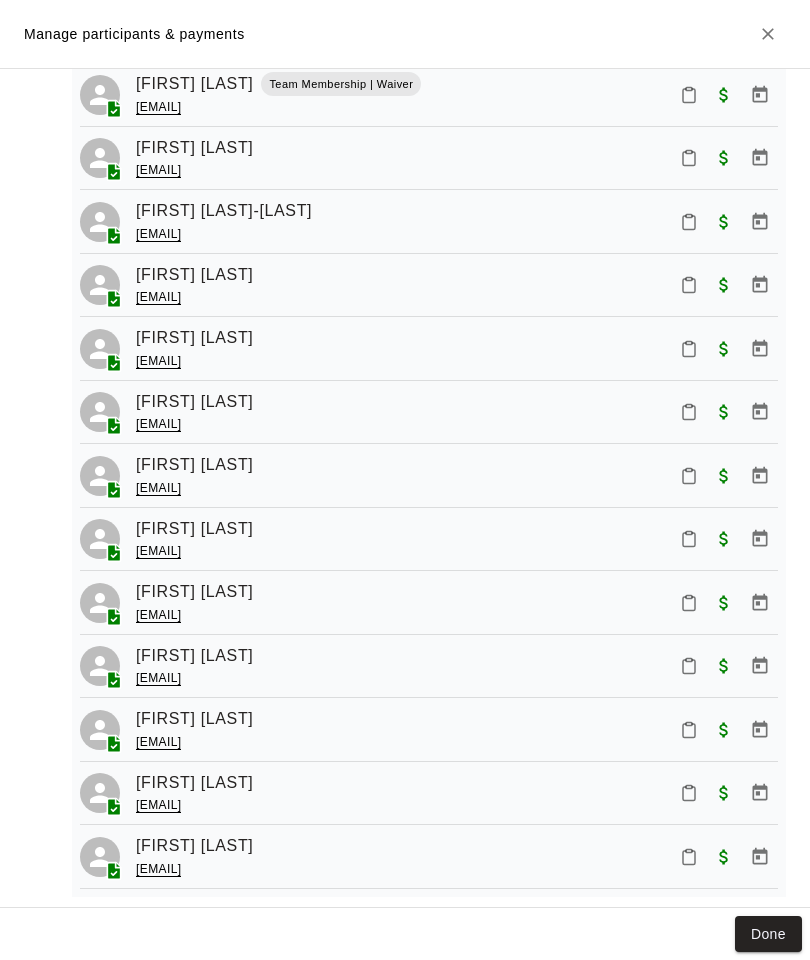 click 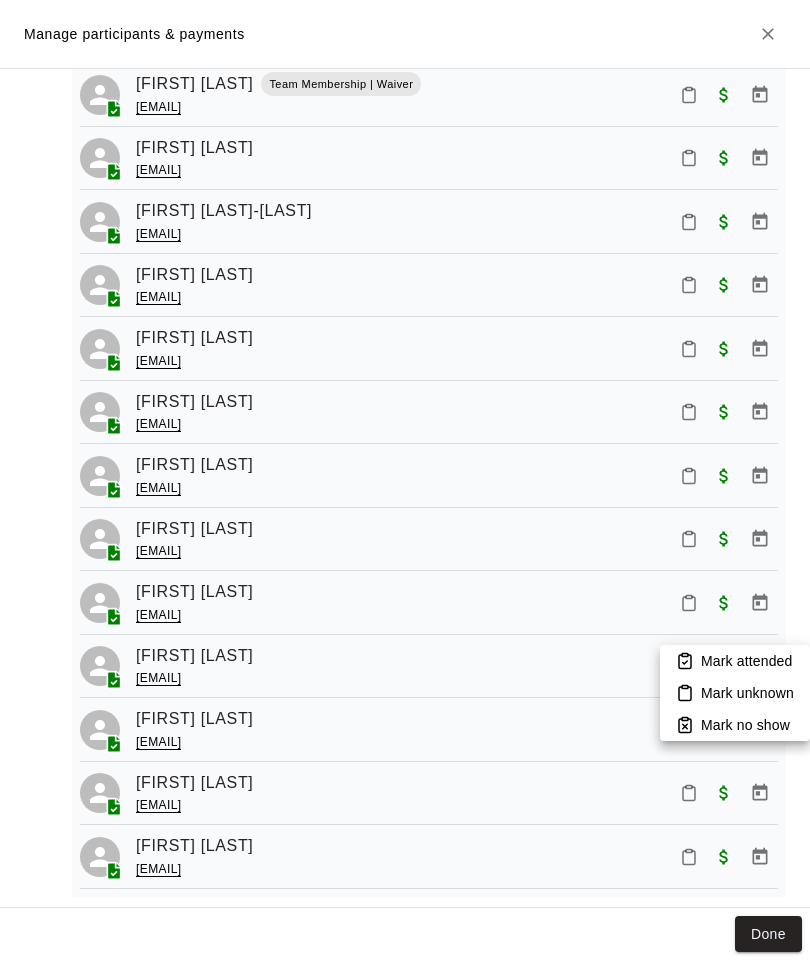 click on "Mark attended" at bounding box center (746, 661) 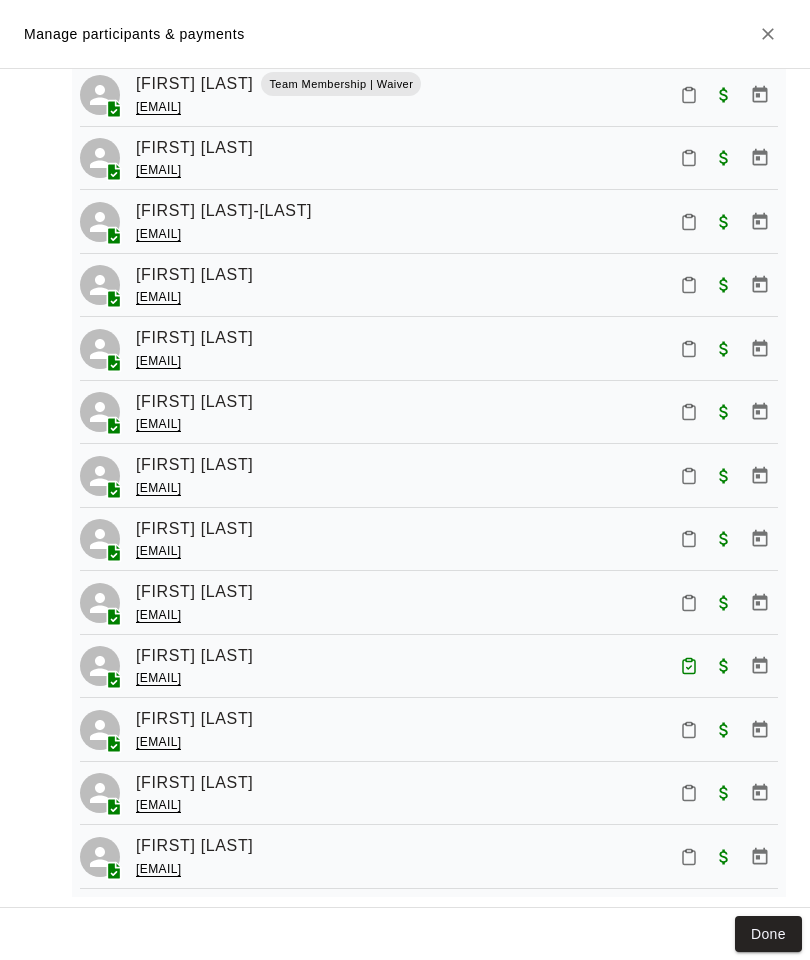 click 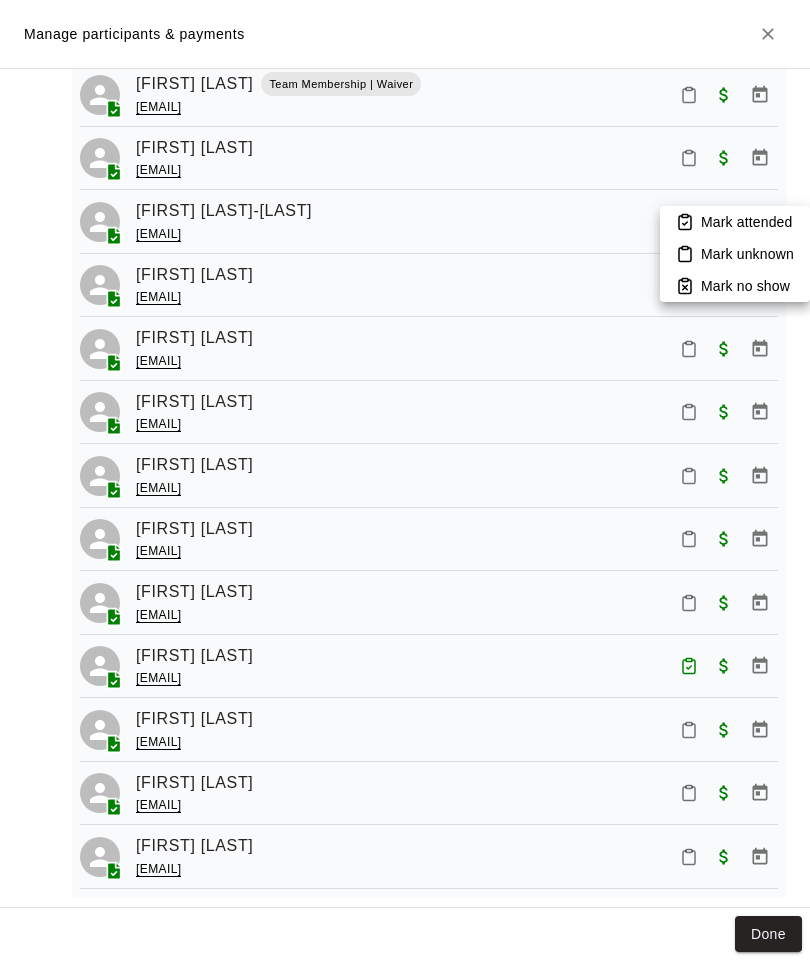 click on "Mark attended" at bounding box center (746, 222) 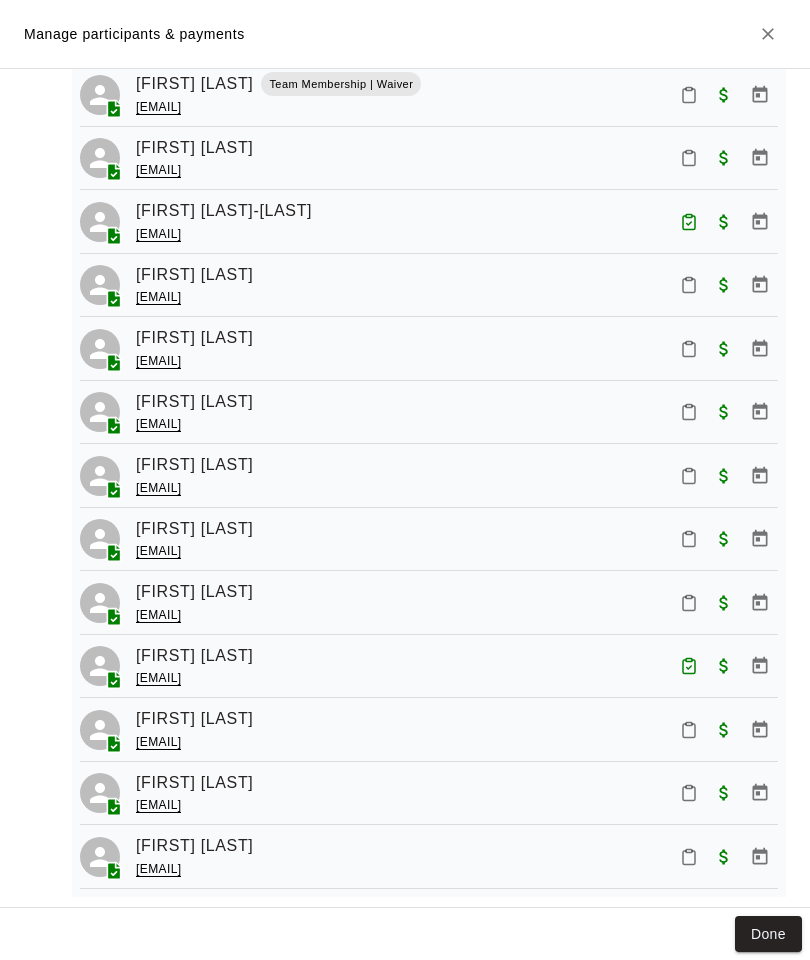 click on "Done" at bounding box center (768, 934) 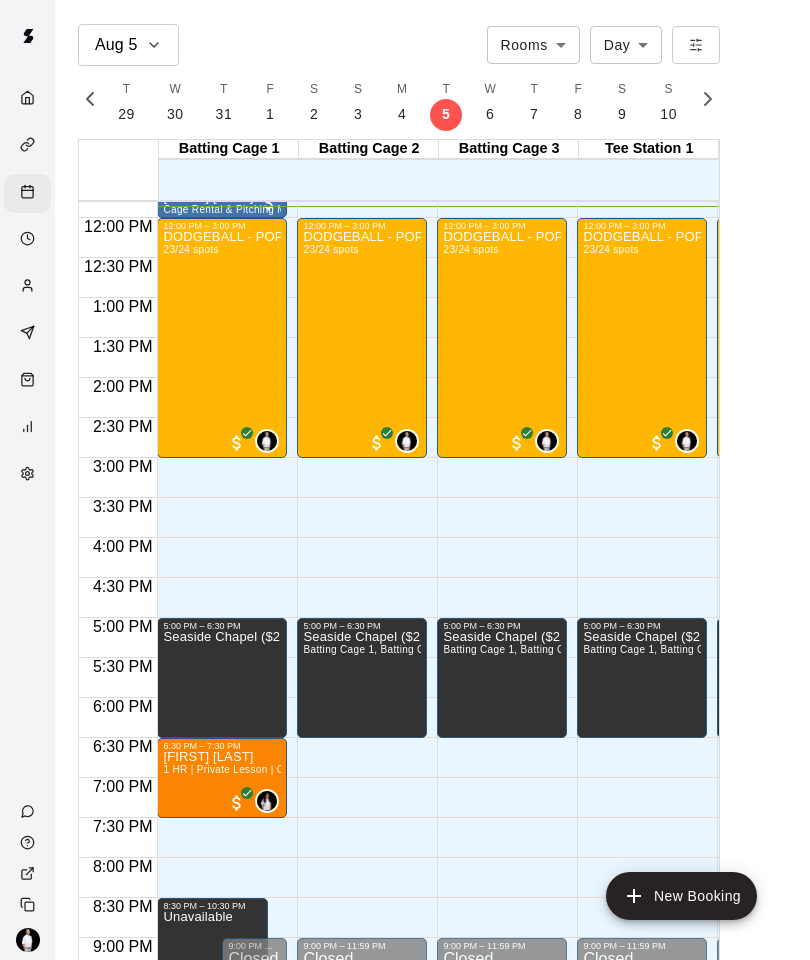 click on "DODGEBALL  - POP UP | 12APM to 3PM | AUG 5th 23/24 spots" at bounding box center (222, 711) 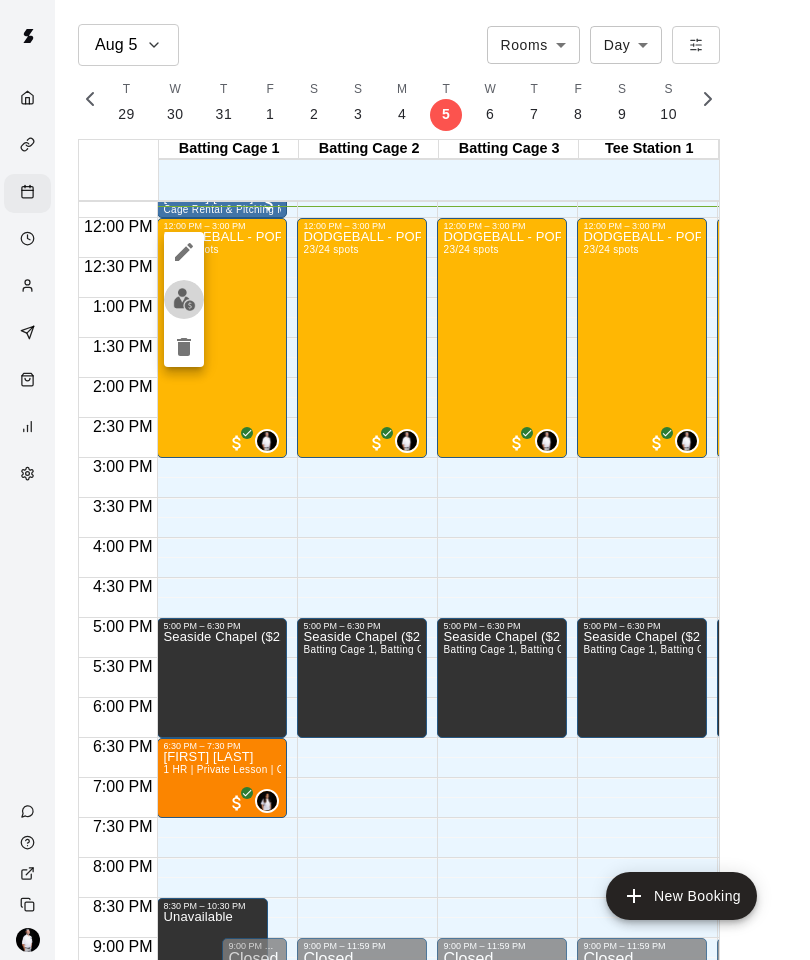 click at bounding box center (184, 299) 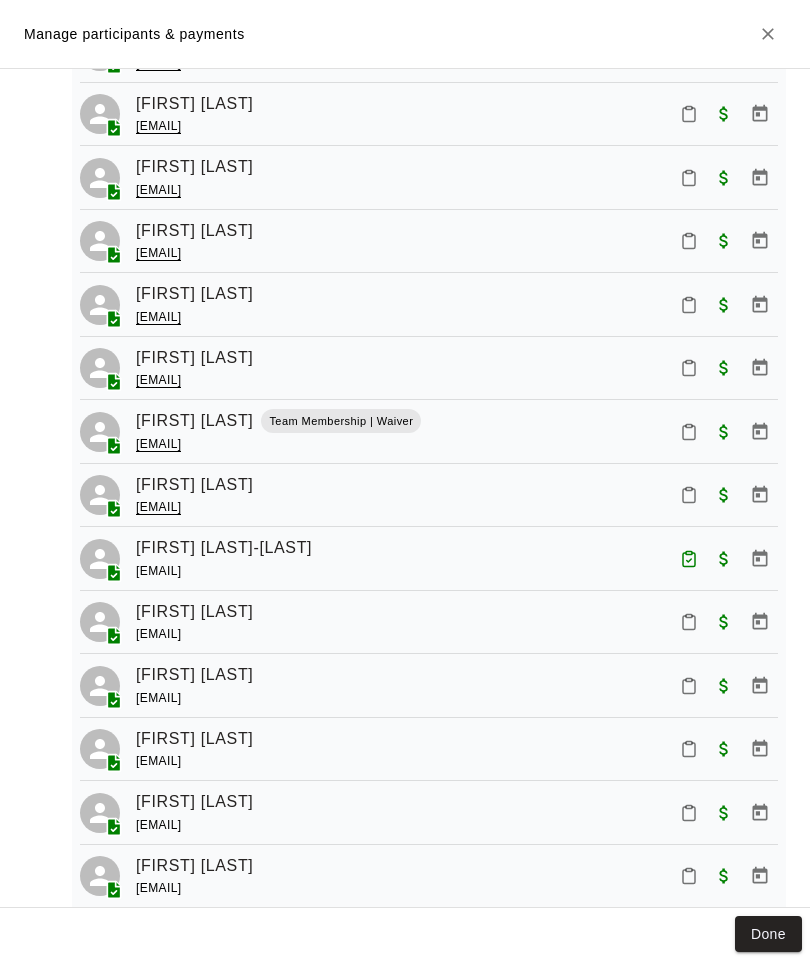 scroll, scrollTop: 704, scrollLeft: 0, axis: vertical 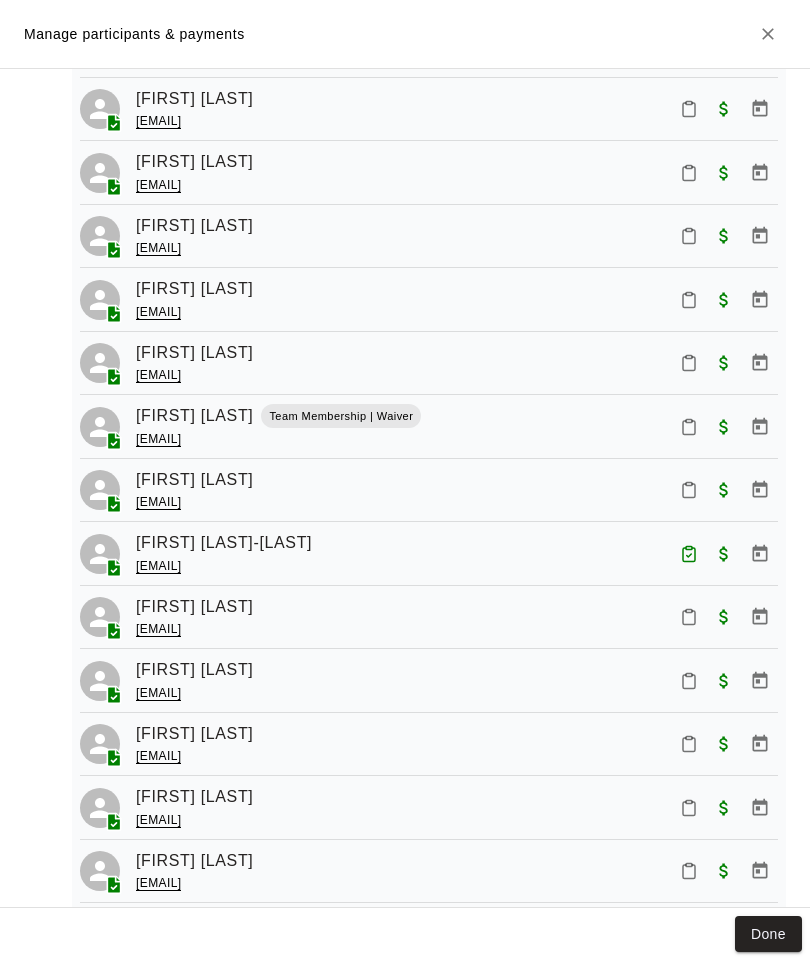 click 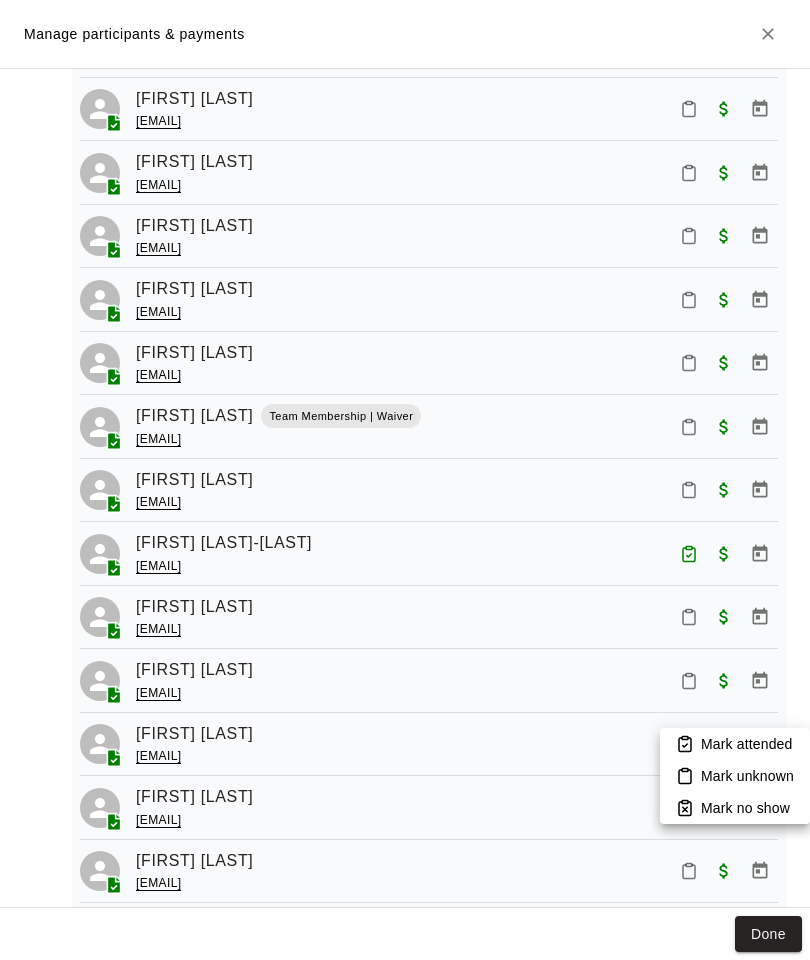 click 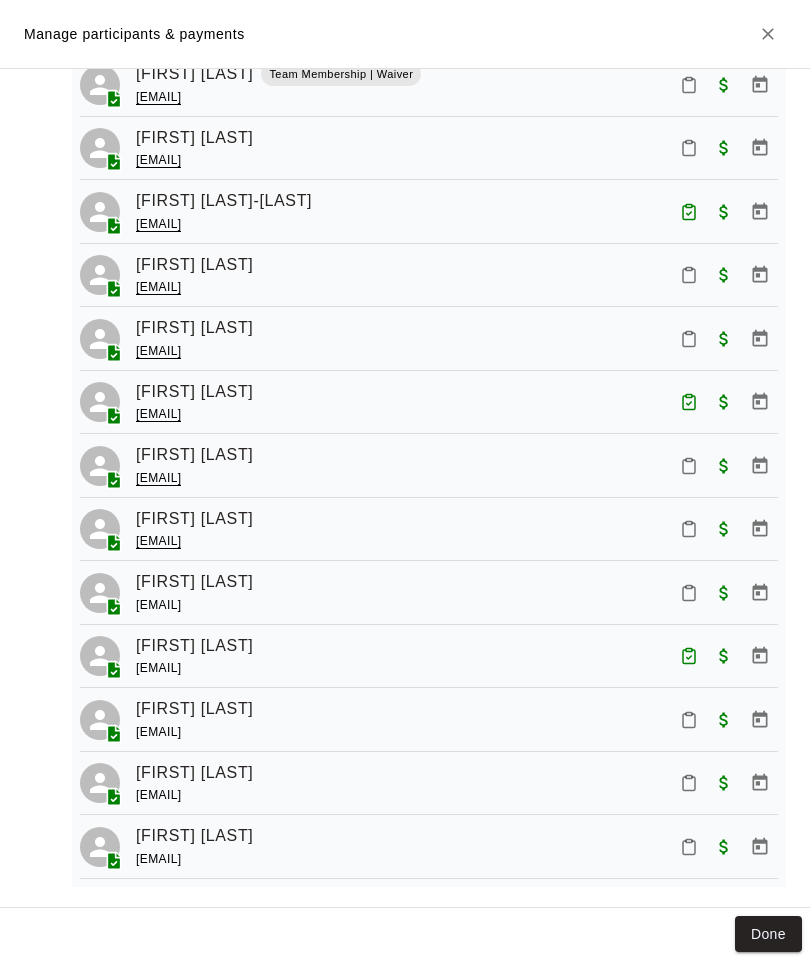 scroll, scrollTop: 1044, scrollLeft: 0, axis: vertical 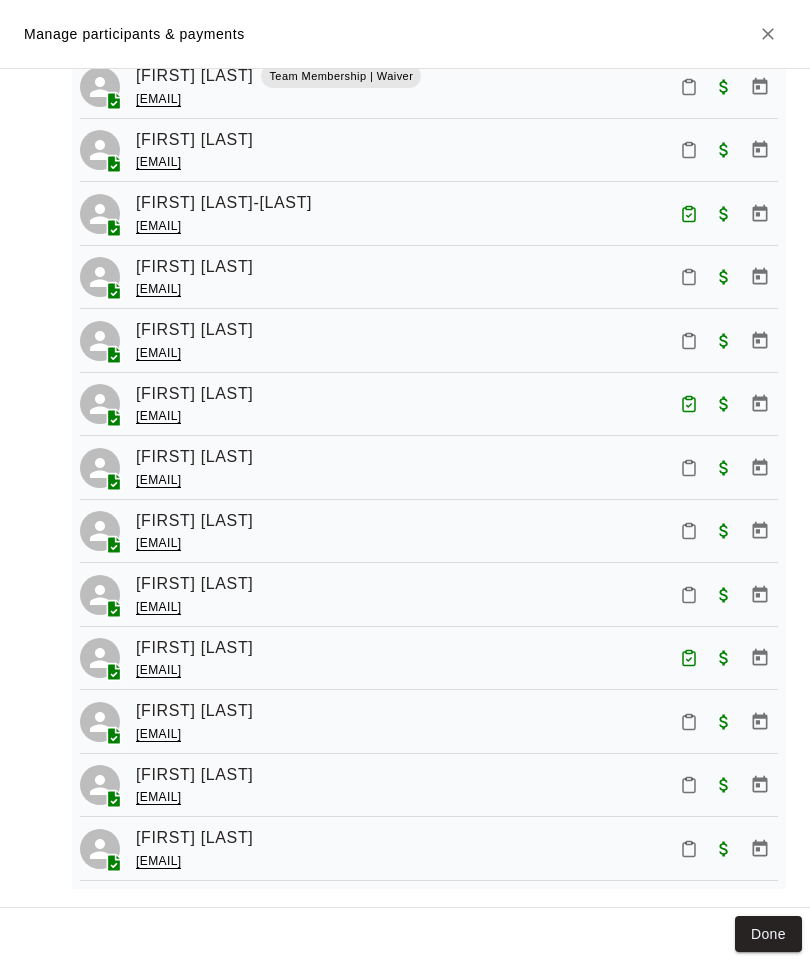 click 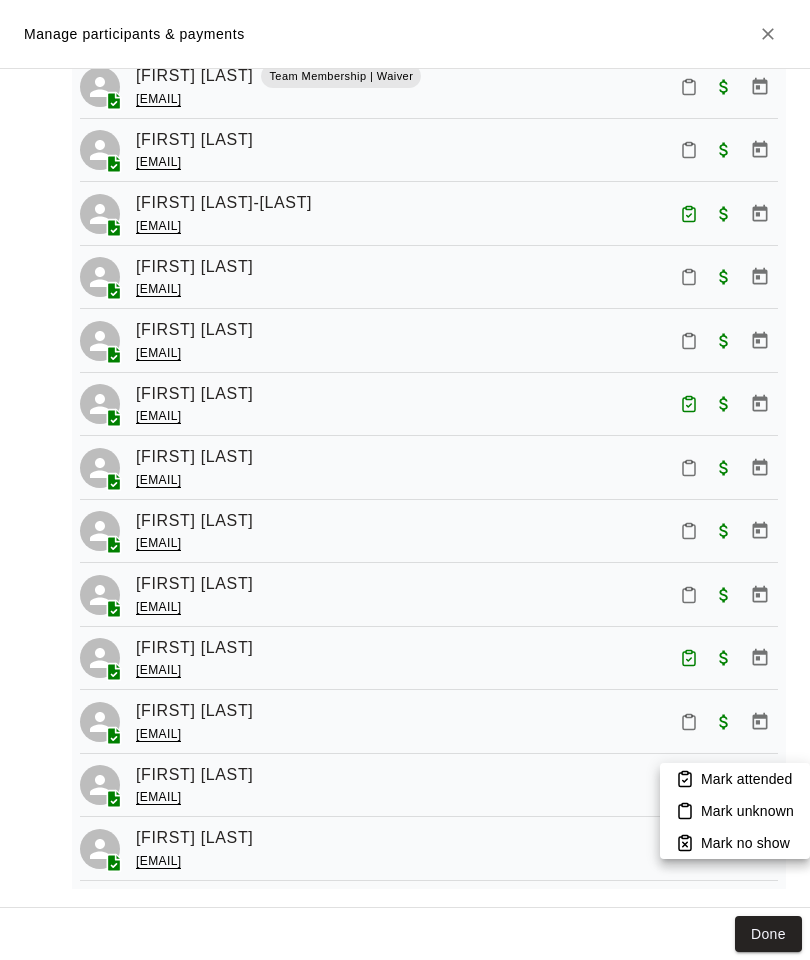 click 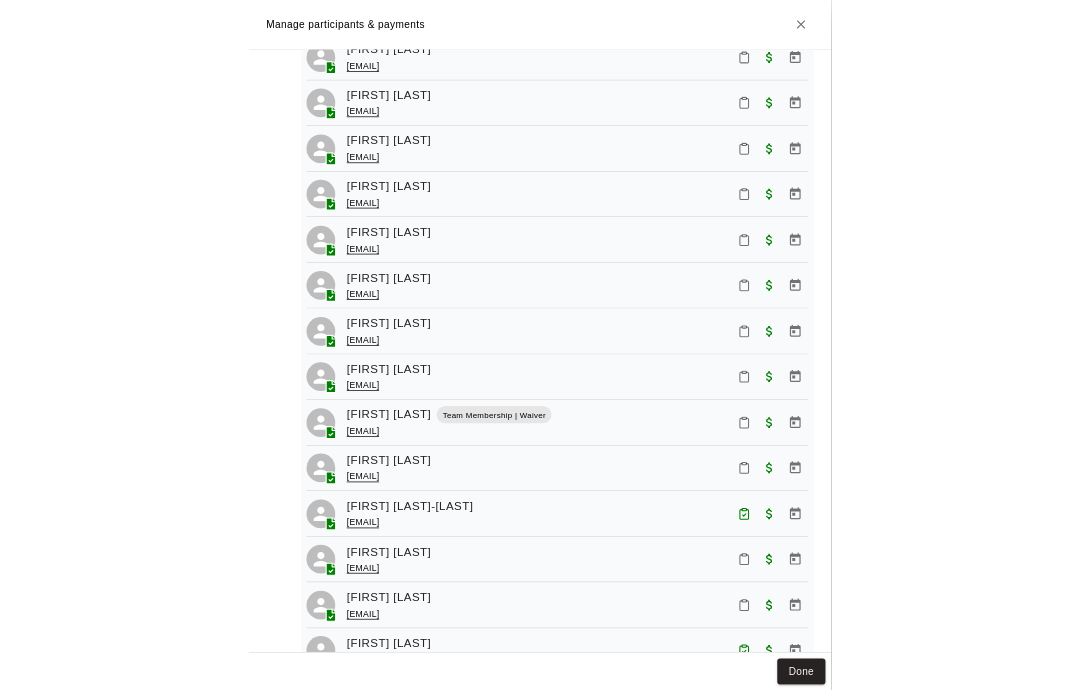 scroll, scrollTop: 535, scrollLeft: 0, axis: vertical 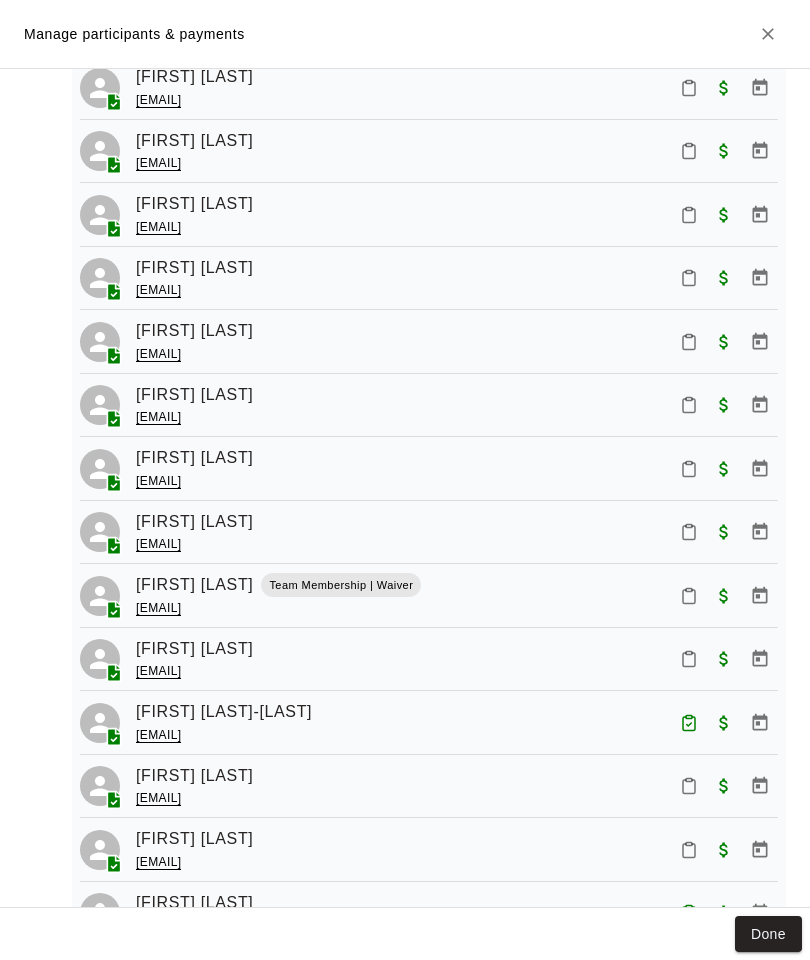 click at bounding box center (689, 215) 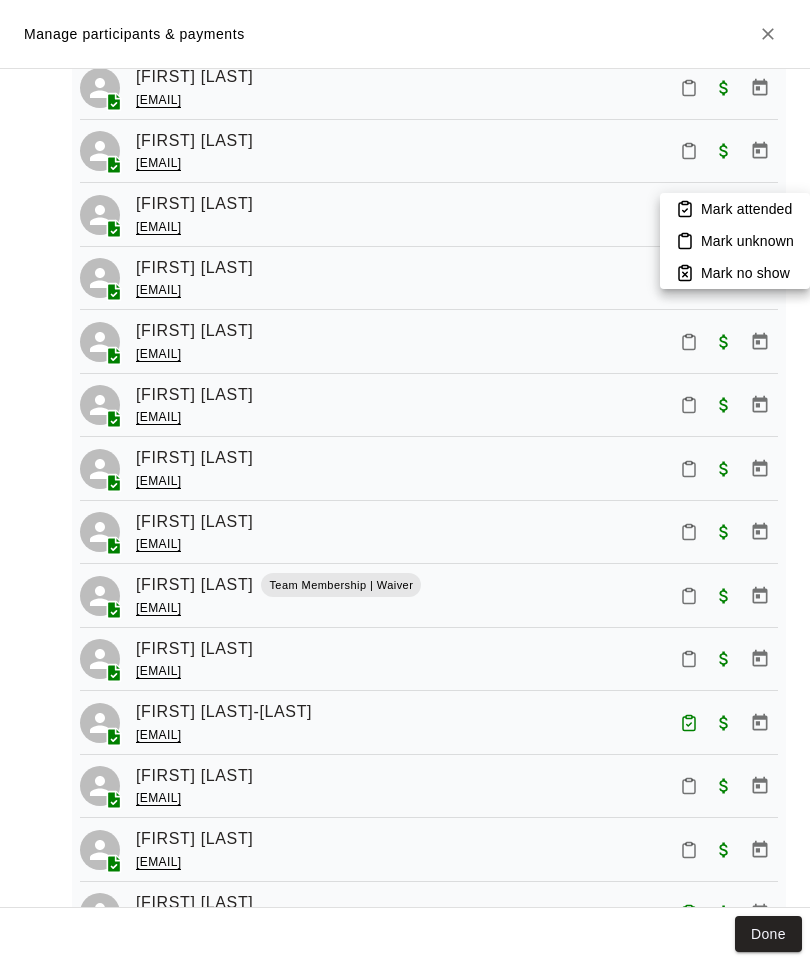 click 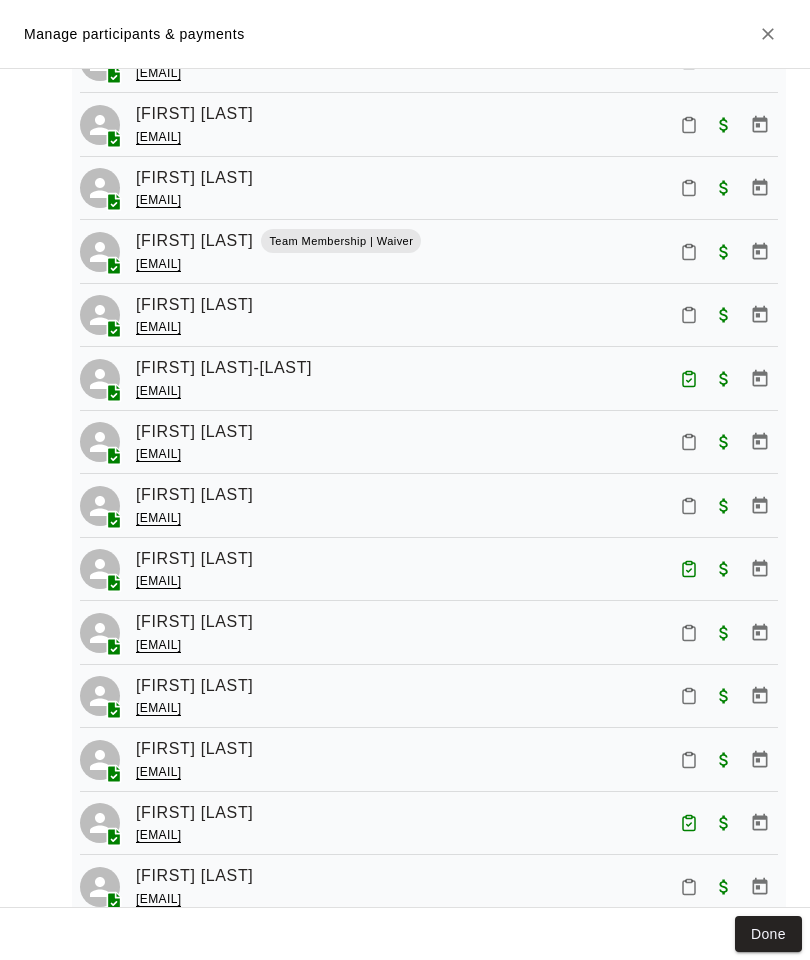 scroll, scrollTop: 914, scrollLeft: 0, axis: vertical 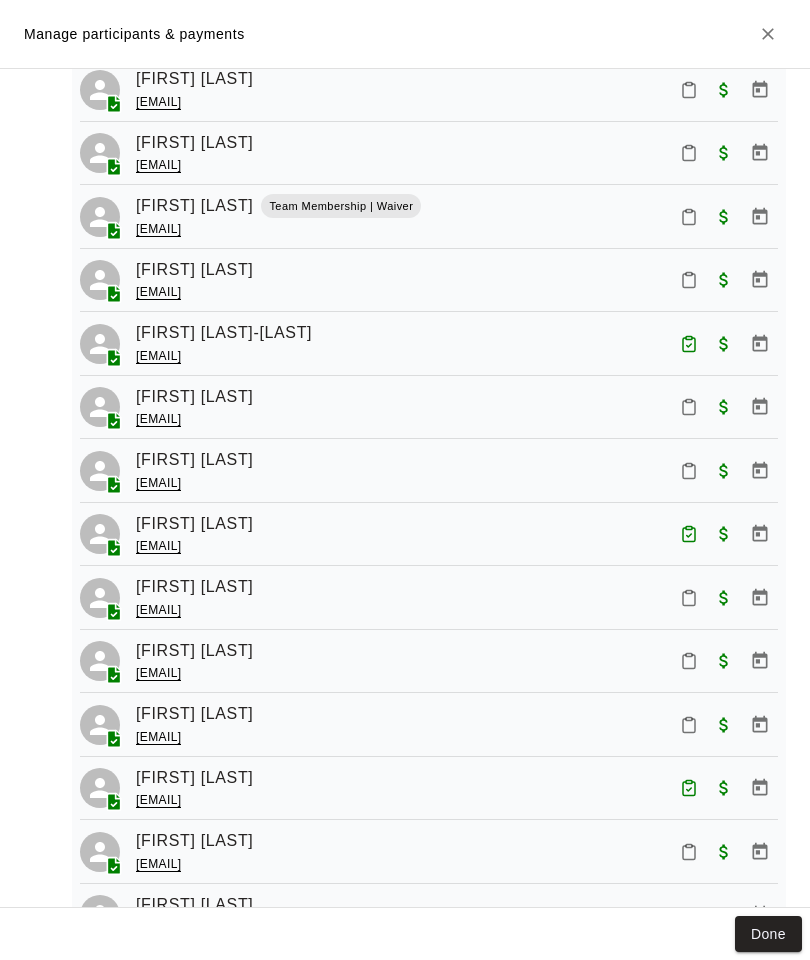 click 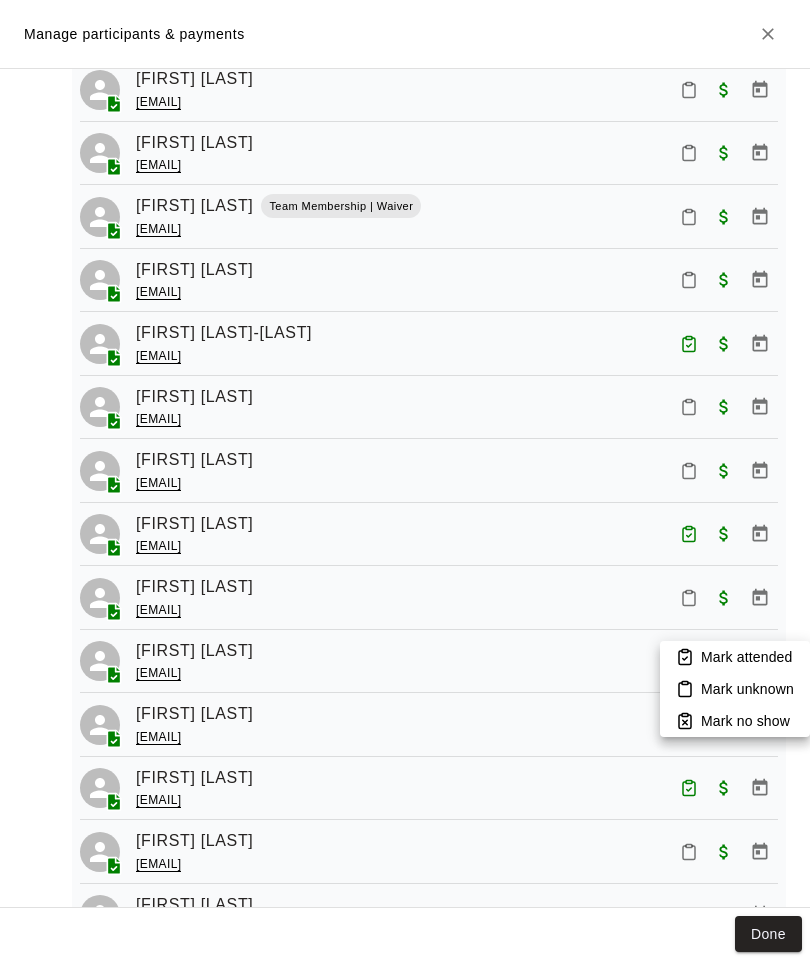 click on "Mark attended" at bounding box center (735, 657) 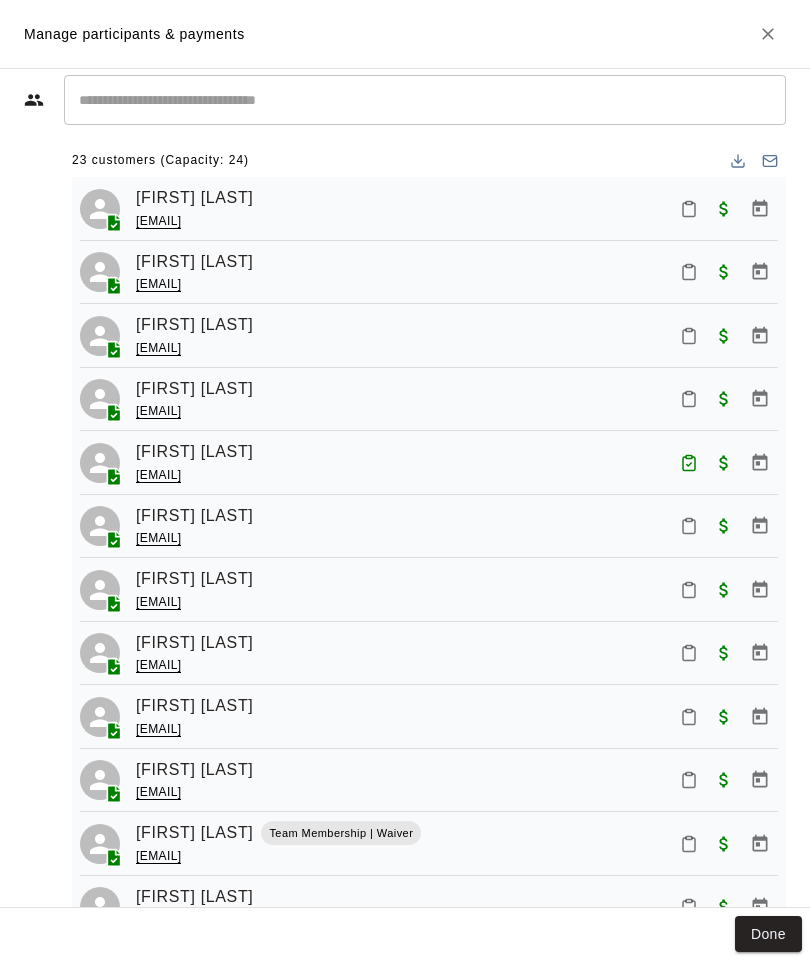 scroll, scrollTop: 282, scrollLeft: 0, axis: vertical 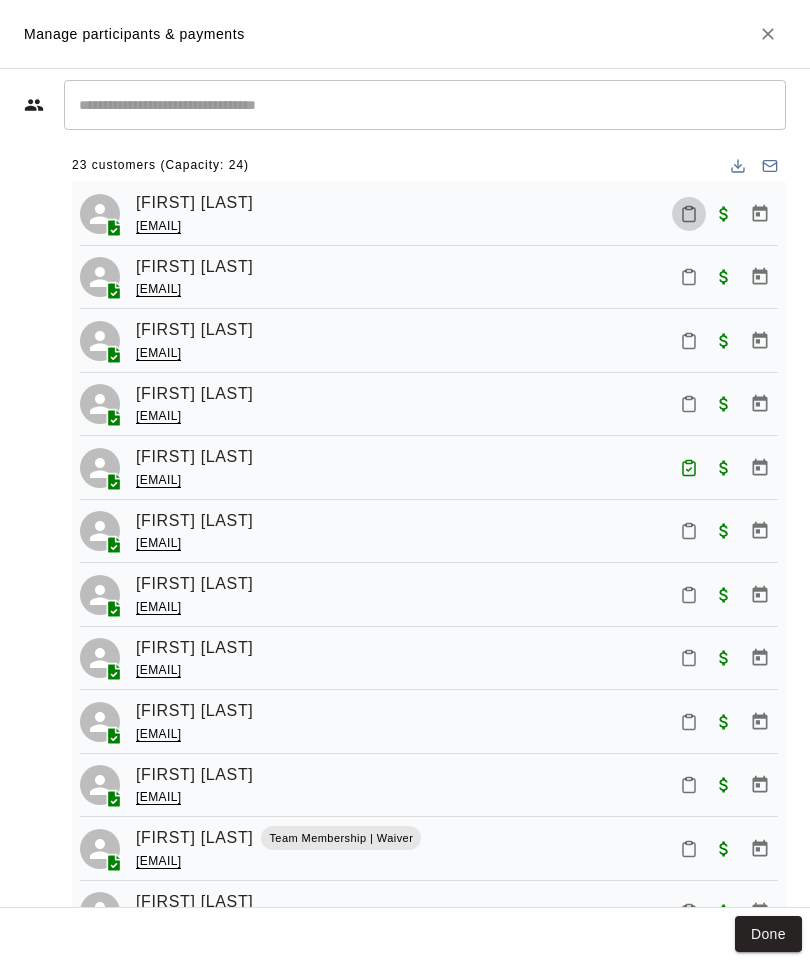 click at bounding box center (689, 214) 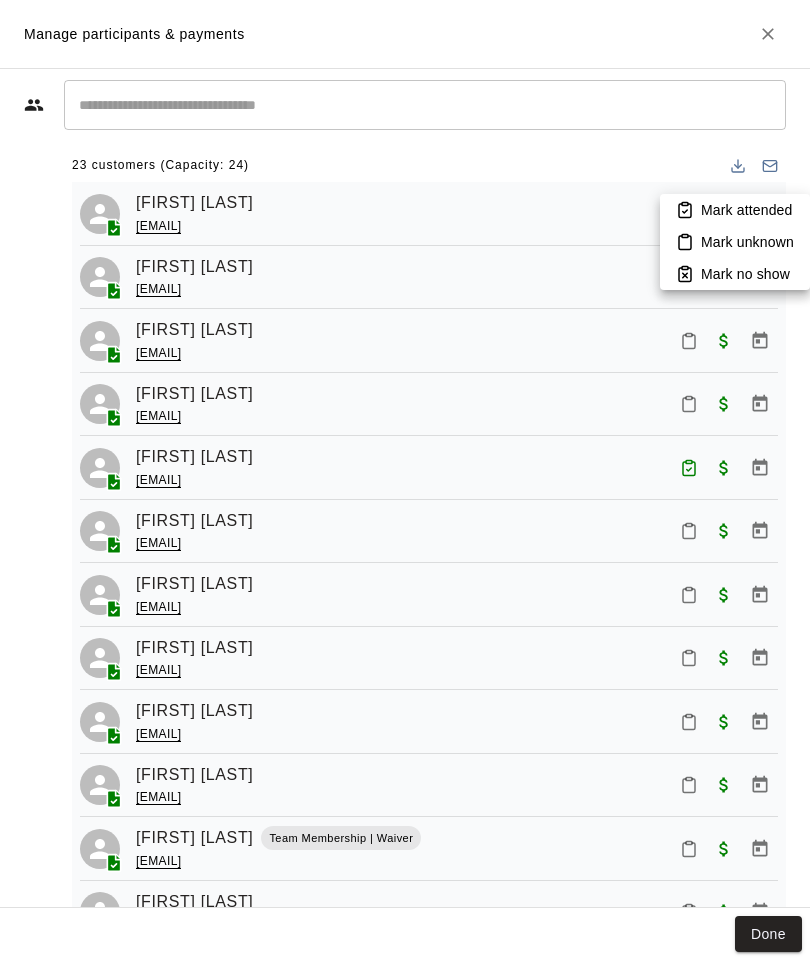 click 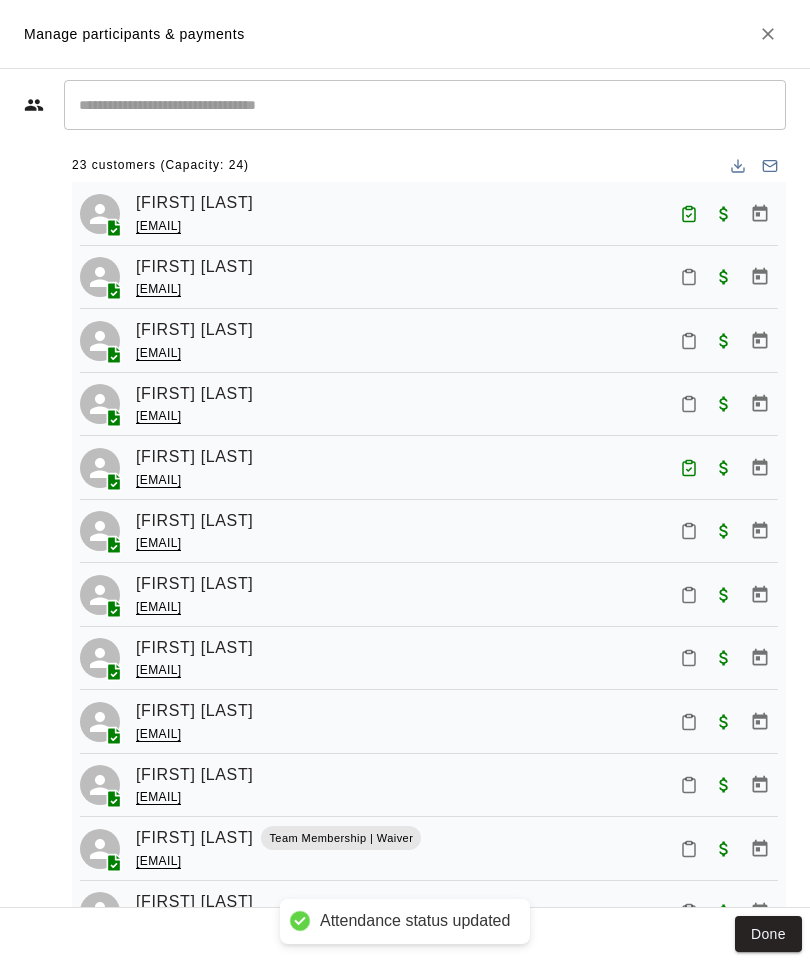 click at bounding box center [689, 277] 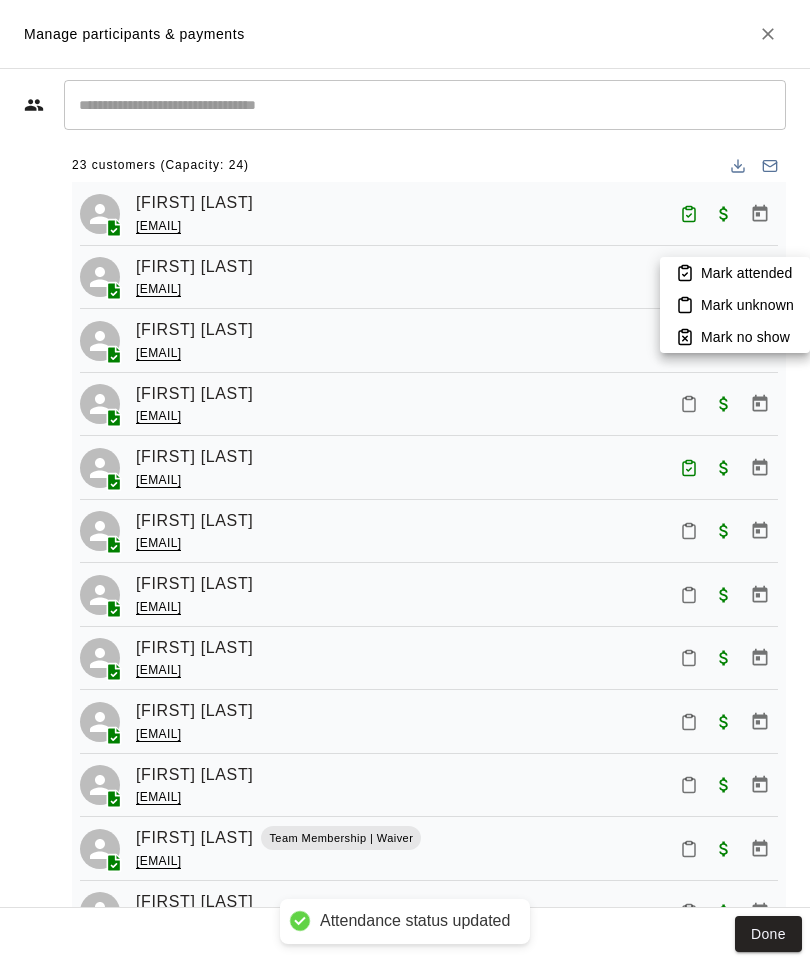 click 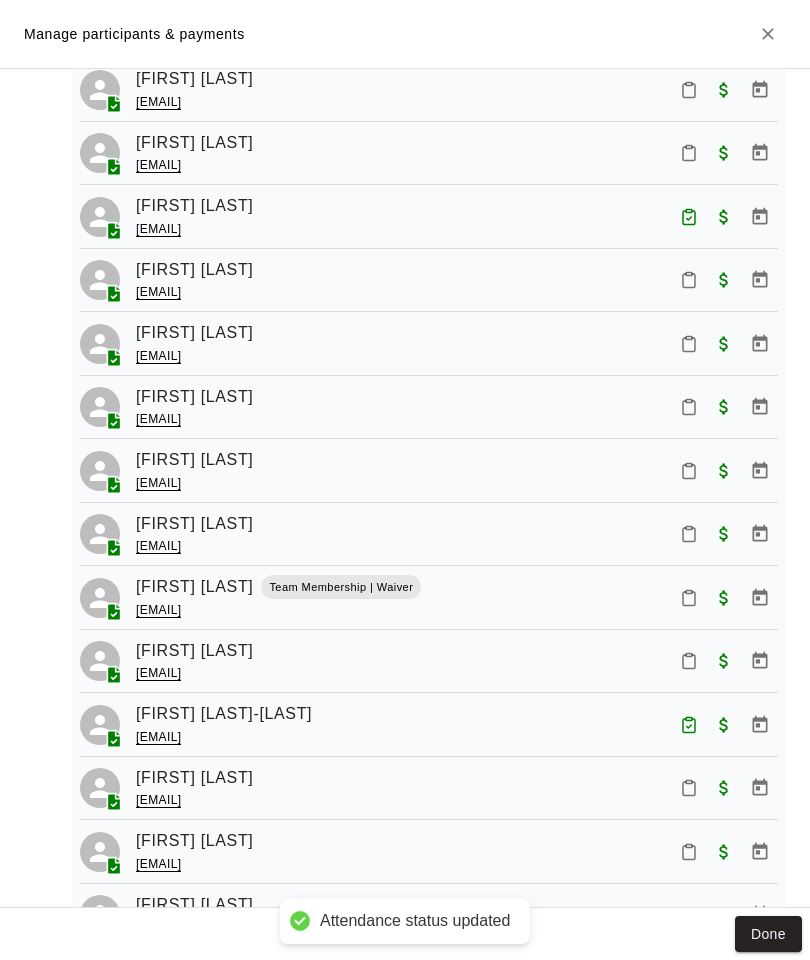 scroll, scrollTop: 540, scrollLeft: 0, axis: vertical 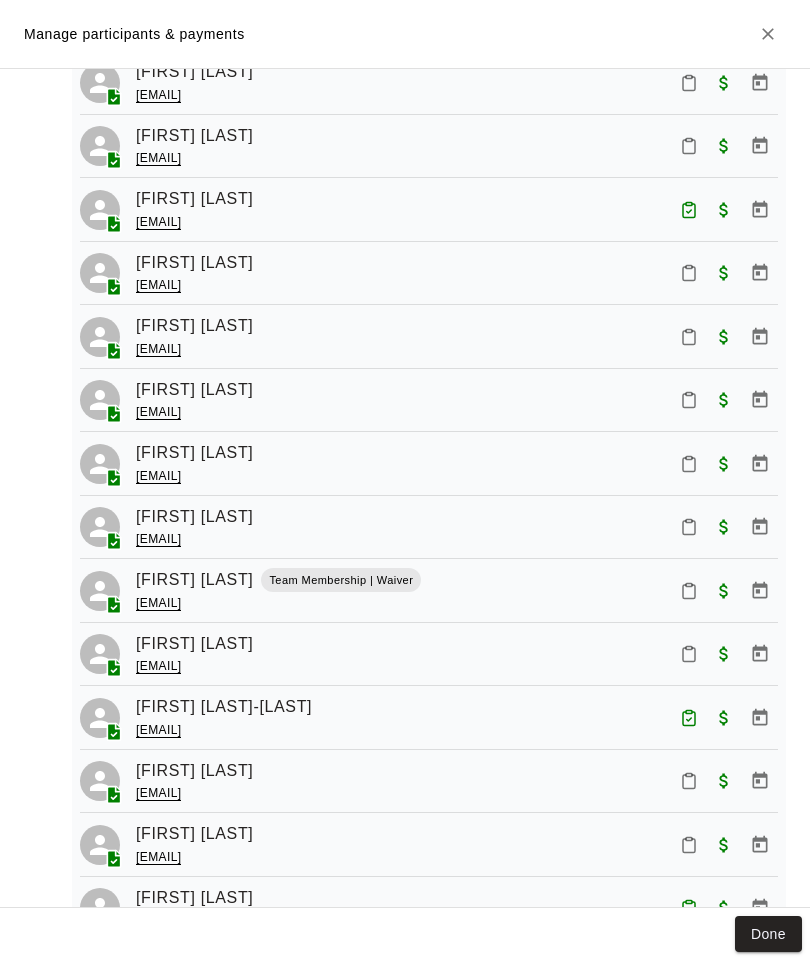 click at bounding box center [689, 464] 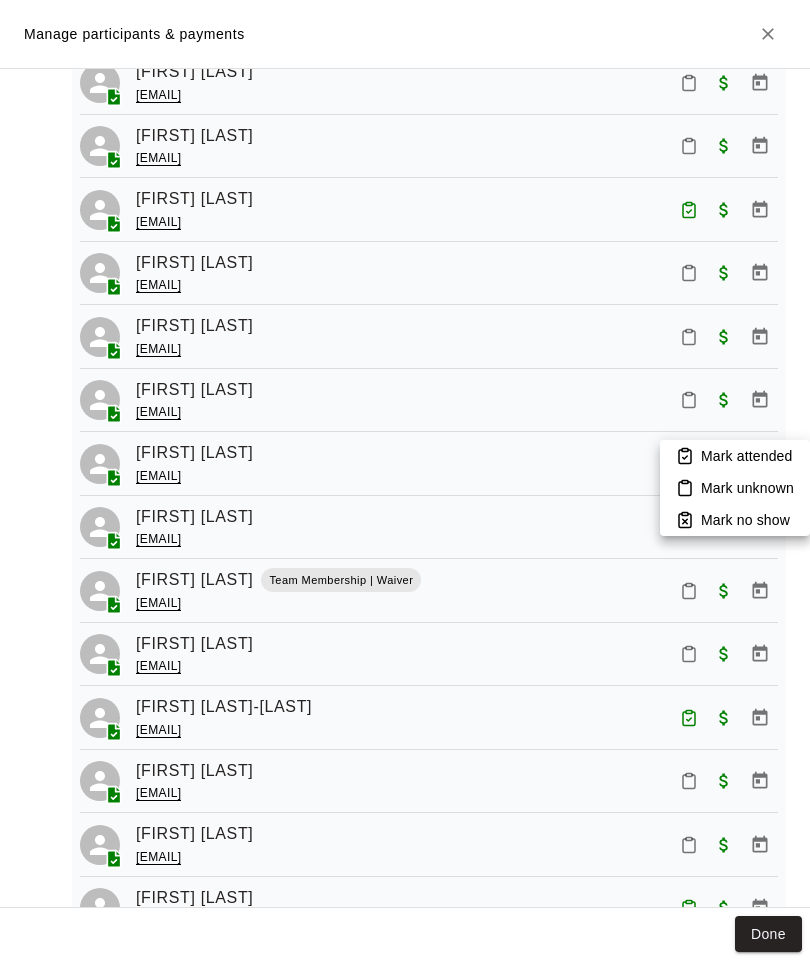 click 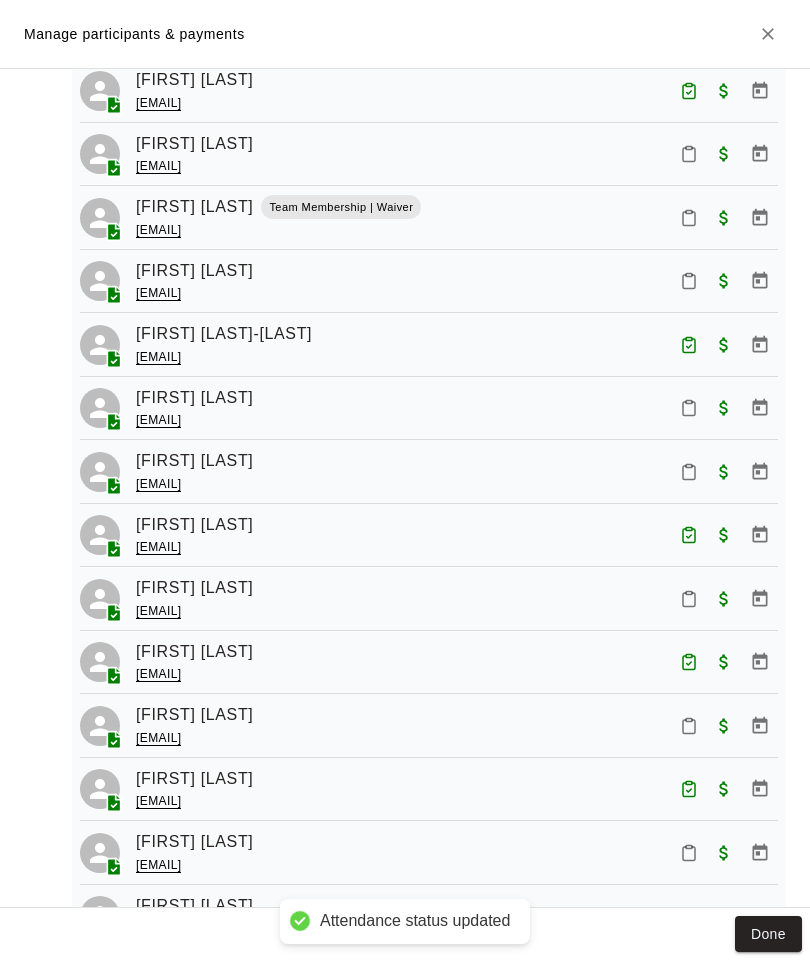 scroll, scrollTop: 907, scrollLeft: 0, axis: vertical 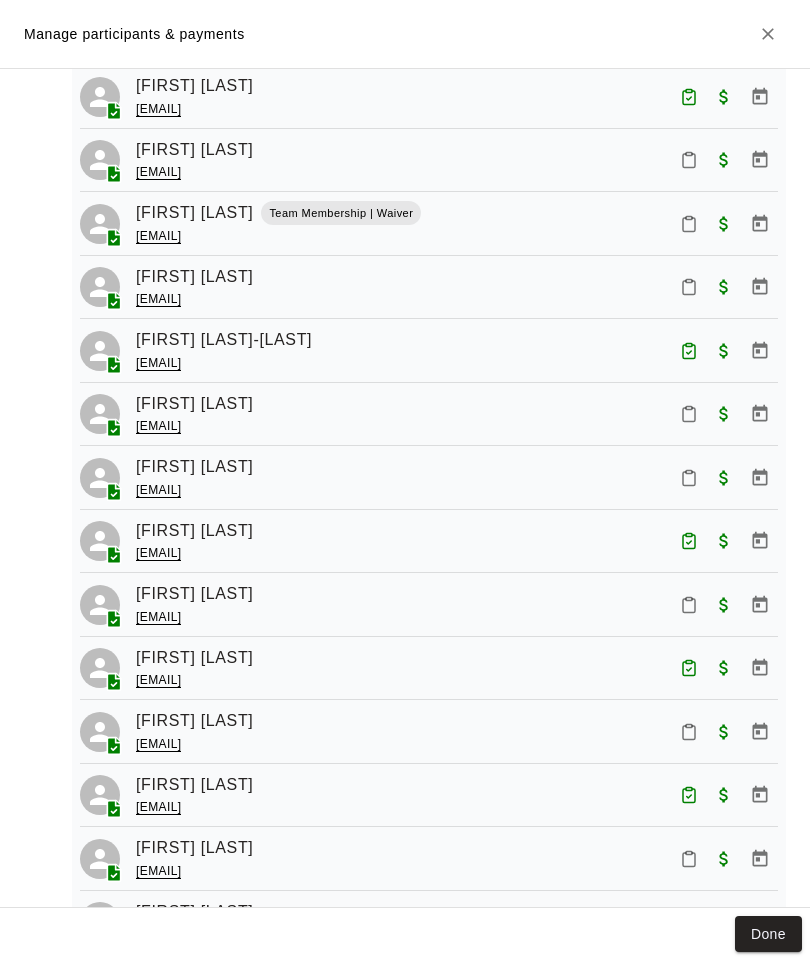 click 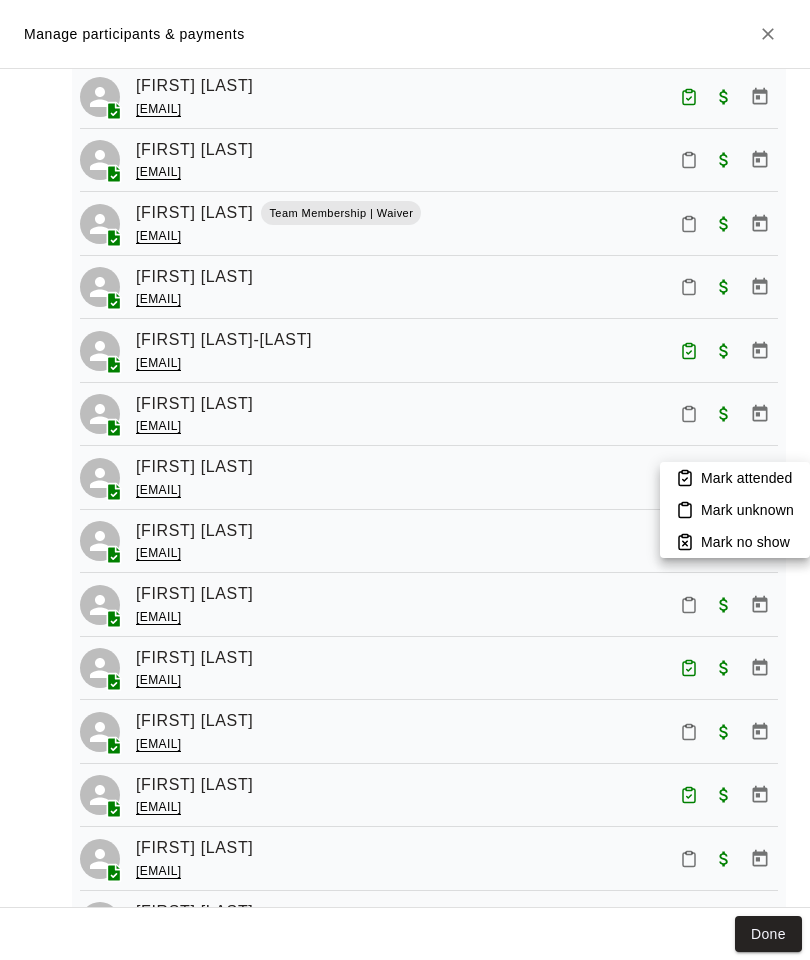 click 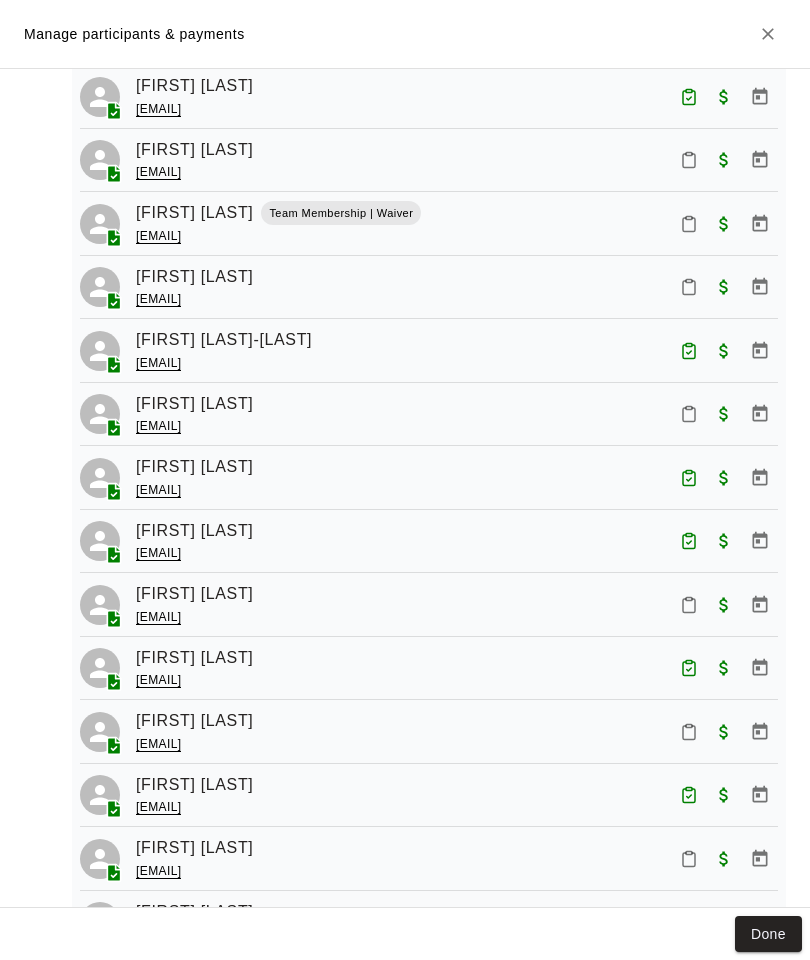 click on "Done" at bounding box center [768, 934] 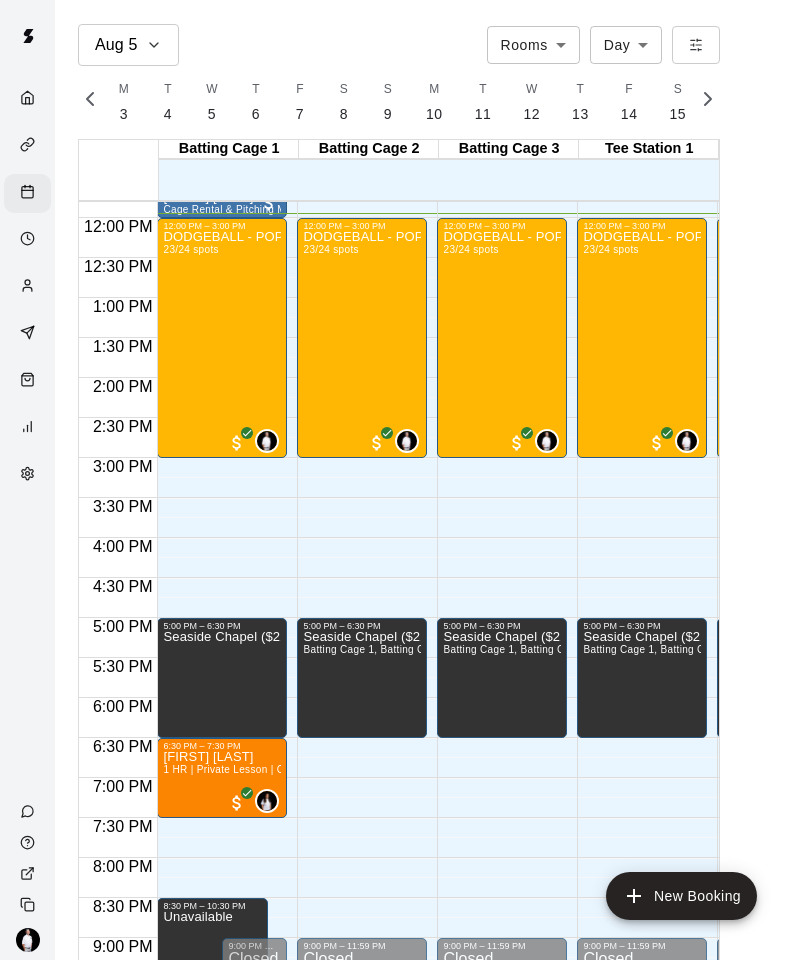 click on "DODGEBALL  - POP UP | 12APM to 3PM | AUG 5th 23/24 spots" at bounding box center [222, 711] 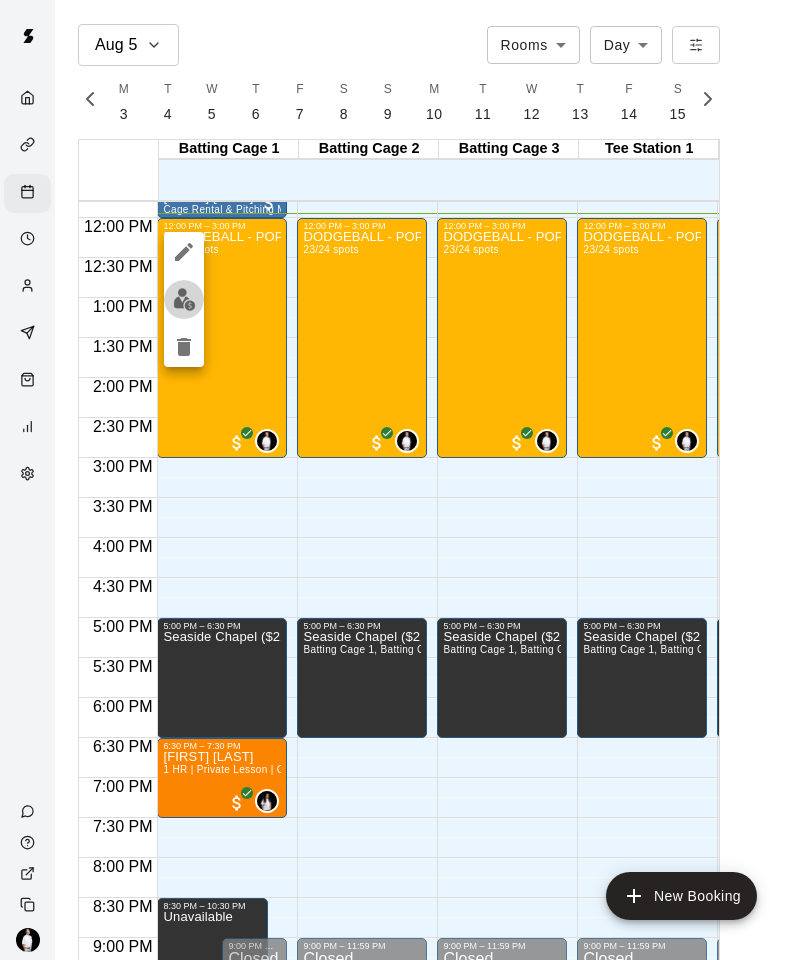 click at bounding box center (184, 299) 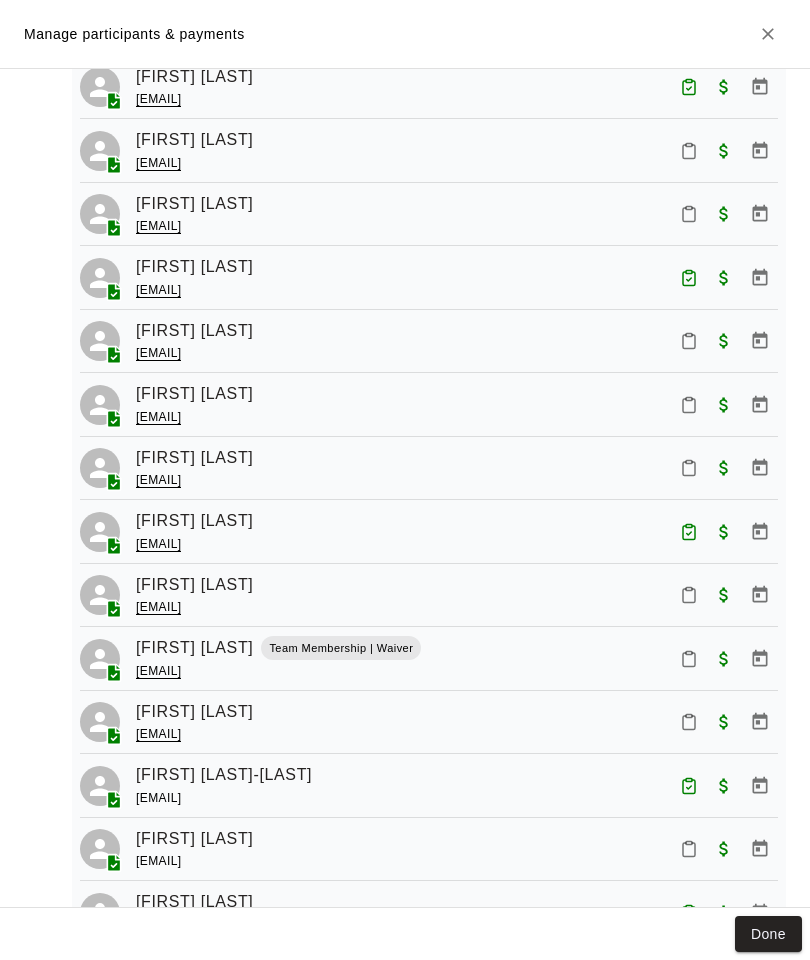 scroll, scrollTop: 473, scrollLeft: 0, axis: vertical 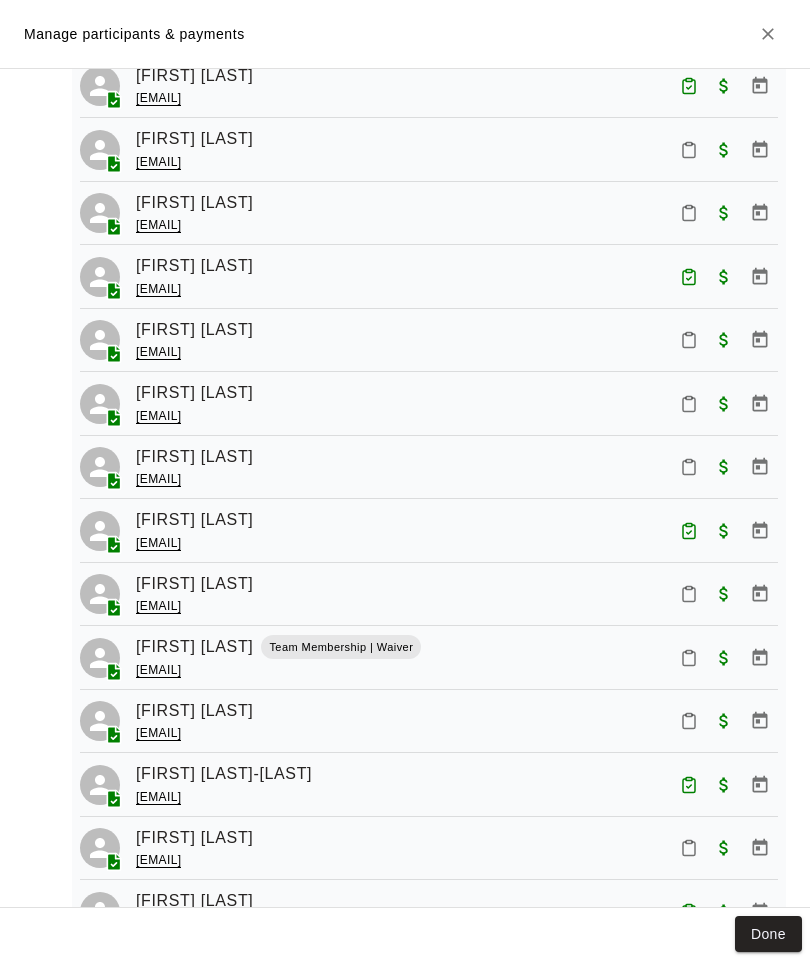 click 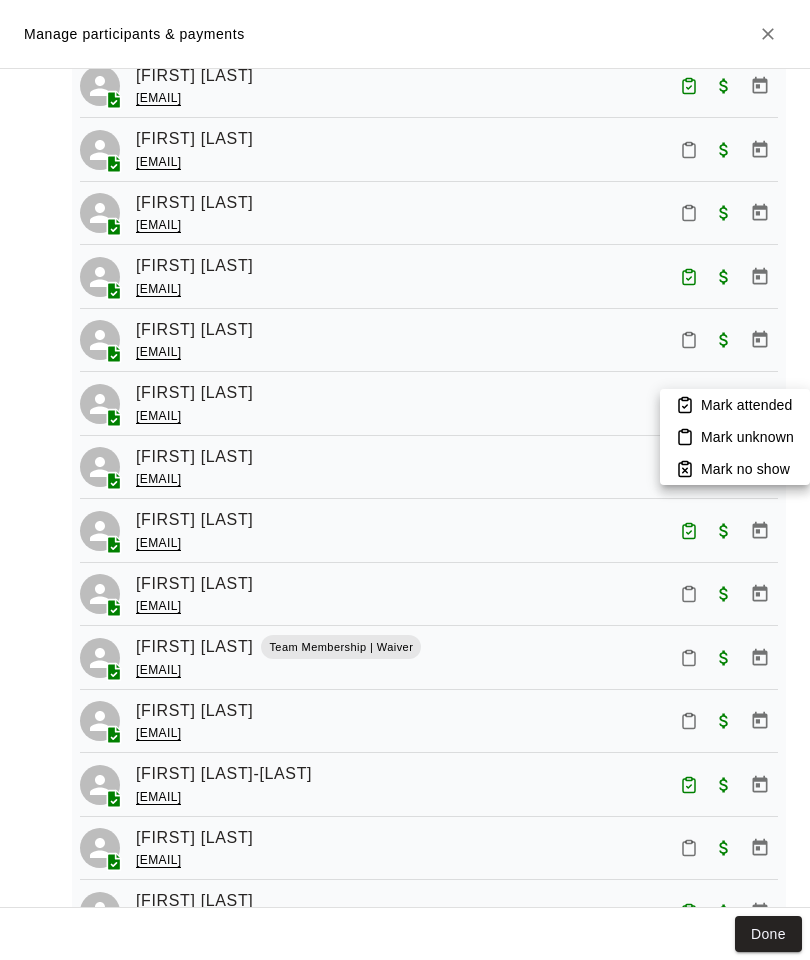 click on "Mark attended" at bounding box center (735, 405) 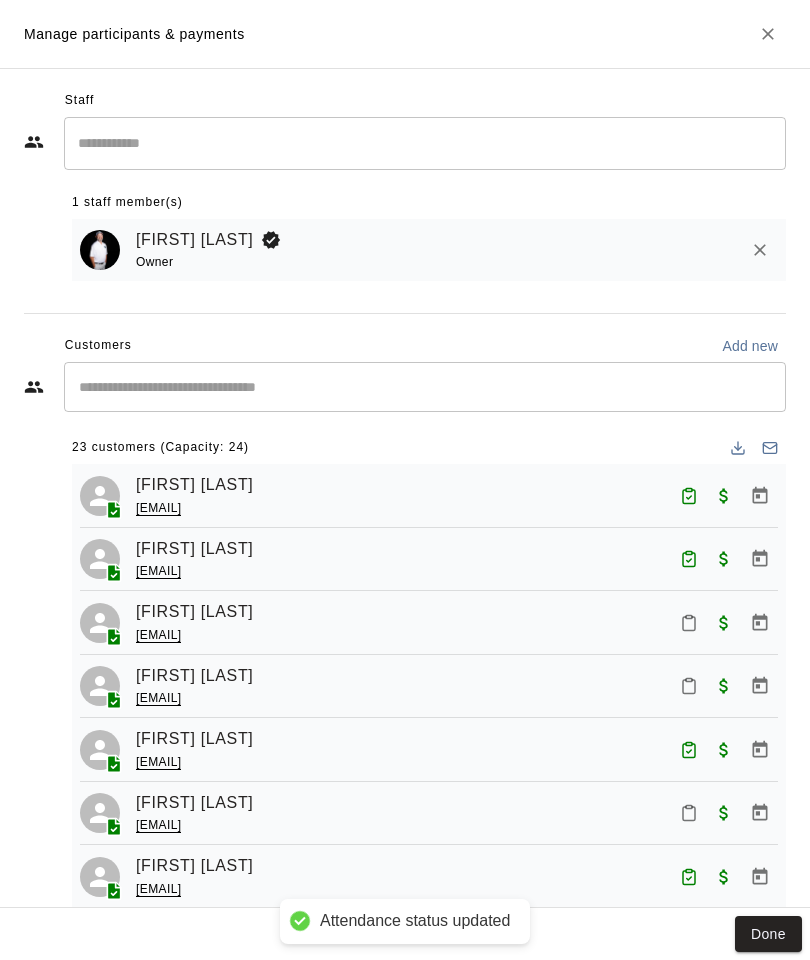 scroll, scrollTop: 0, scrollLeft: 0, axis: both 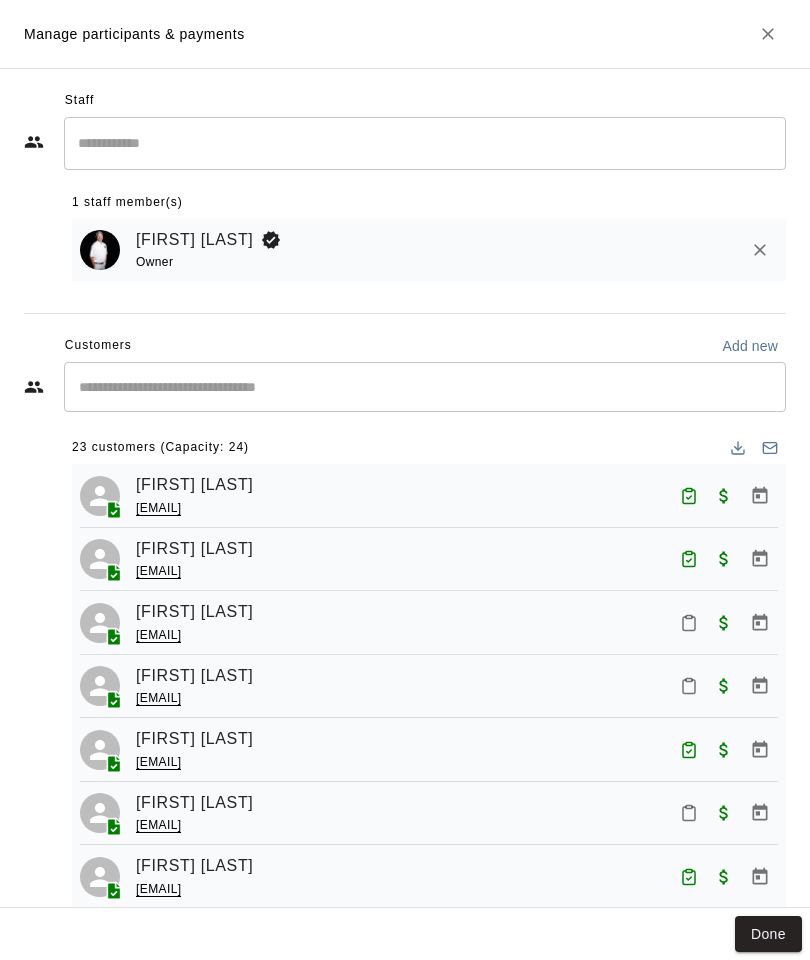 click on "Done" at bounding box center [768, 934] 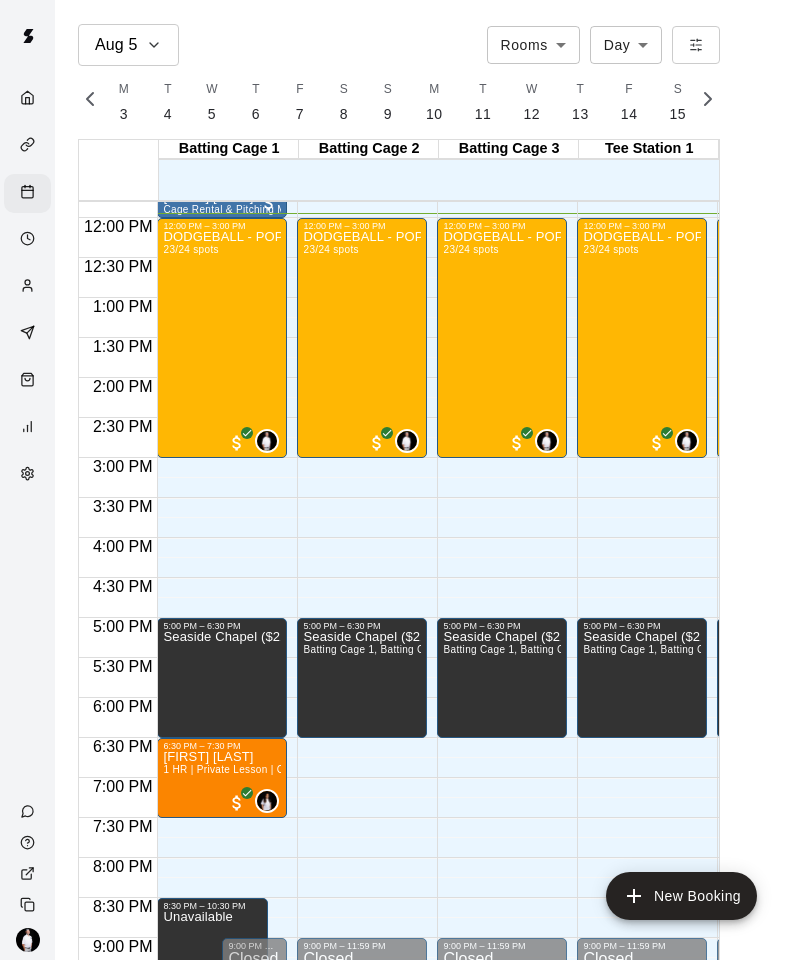 click 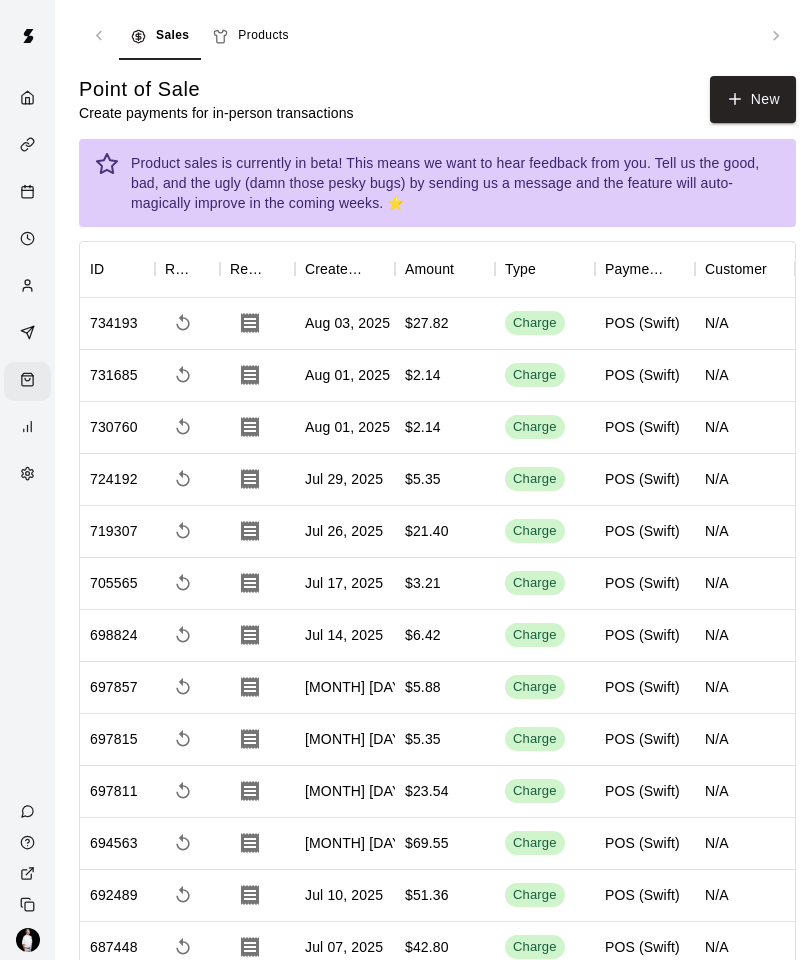 click on "New" at bounding box center [753, 99] 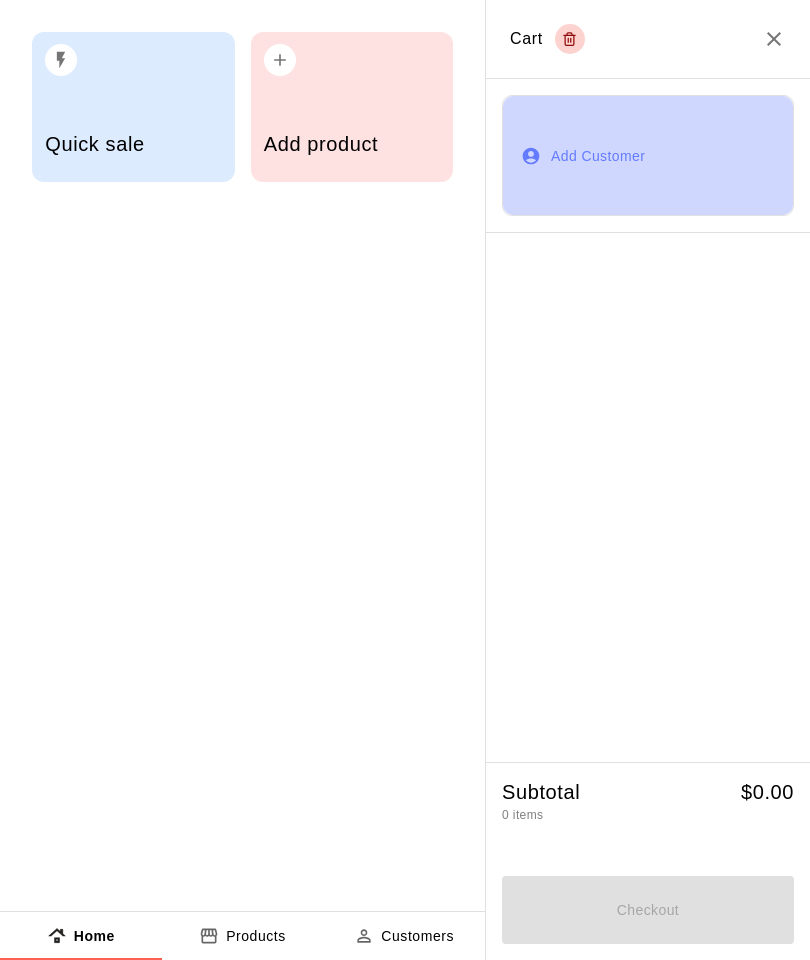 click on "Add Customer" at bounding box center [648, 155] 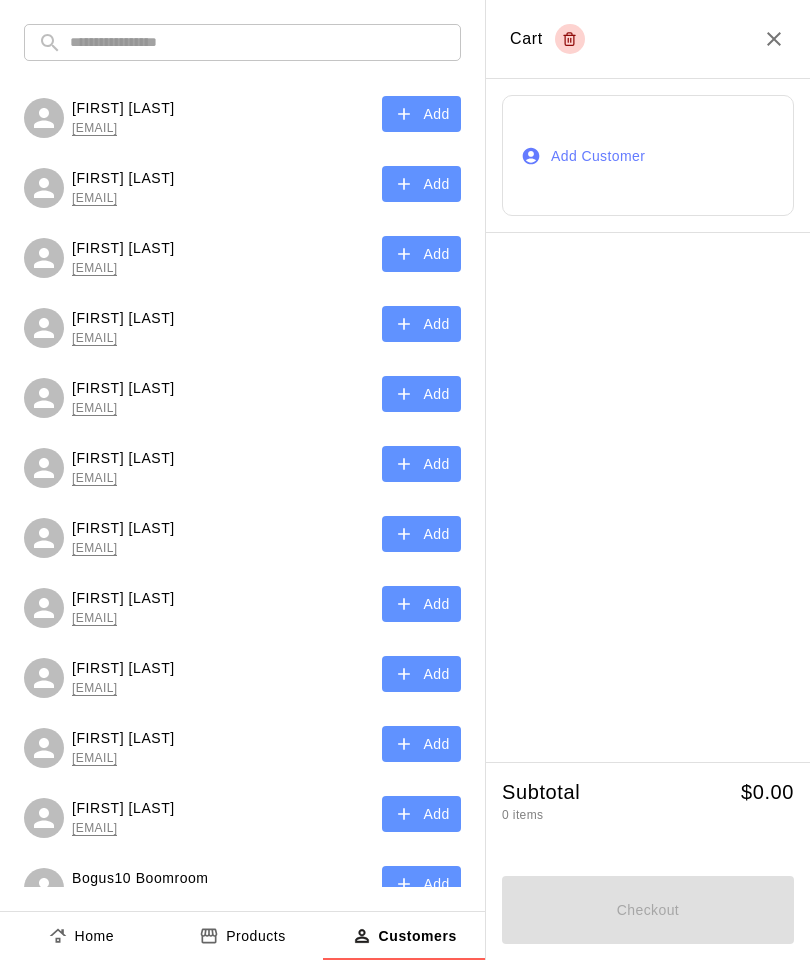click at bounding box center (258, 42) 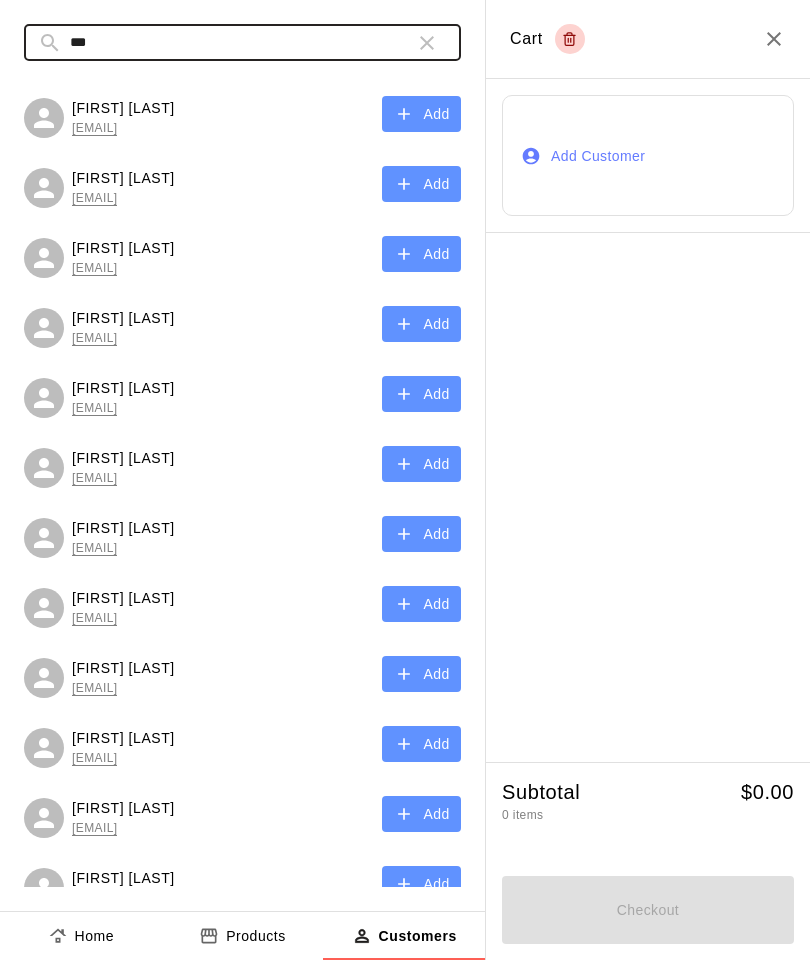 type on "***" 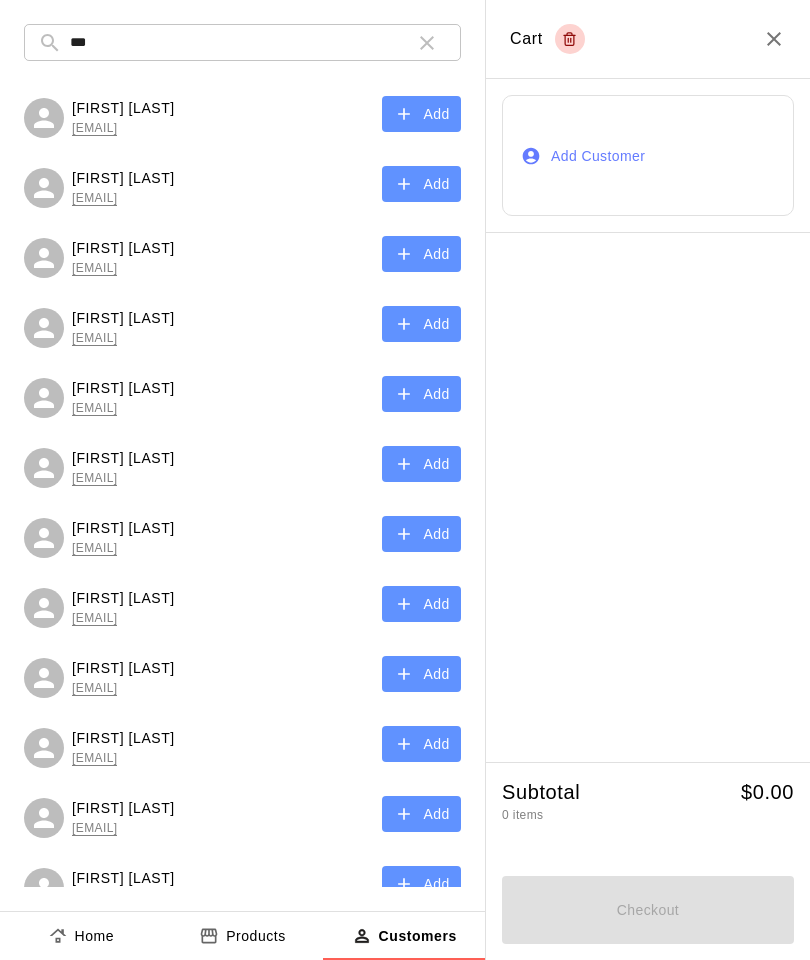 click 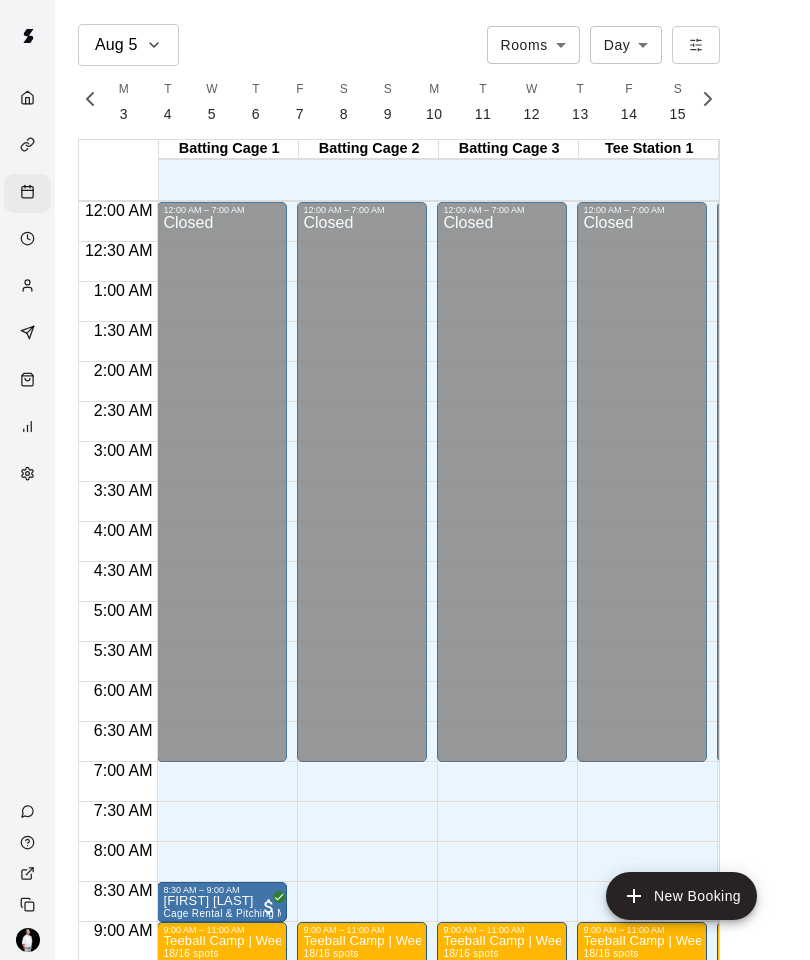 scroll, scrollTop: 0, scrollLeft: 8327, axis: horizontal 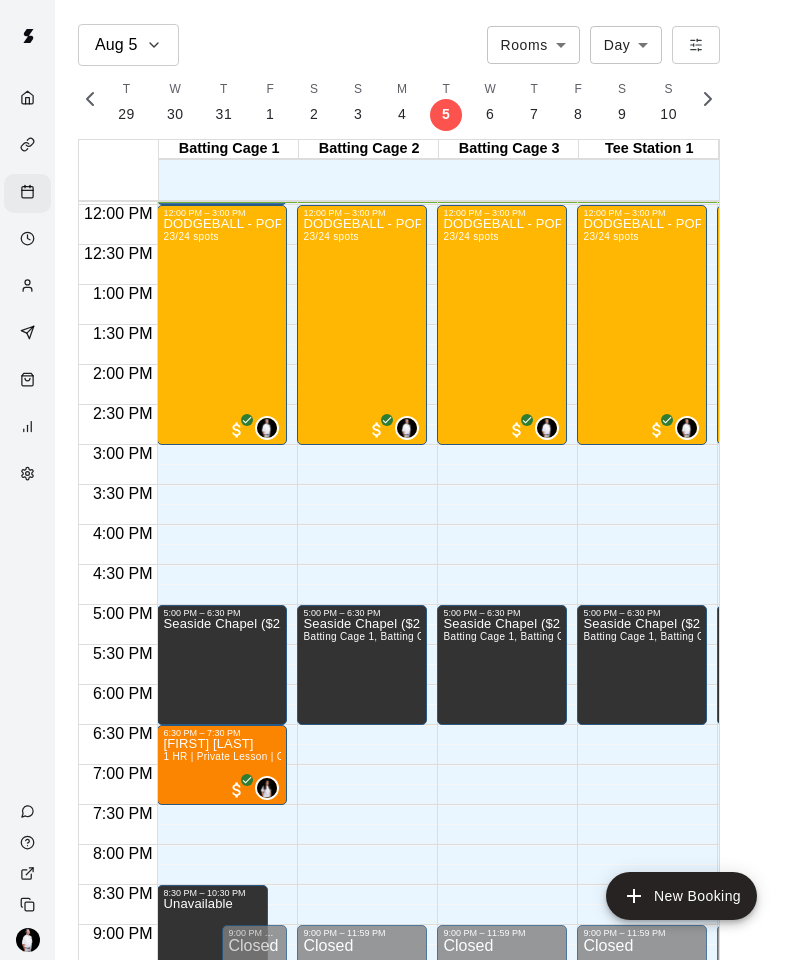 click on "DODGEBALL  - POP UP | 12APM to 3PM | AUG 5th 23/24 spots" at bounding box center [222, 698] 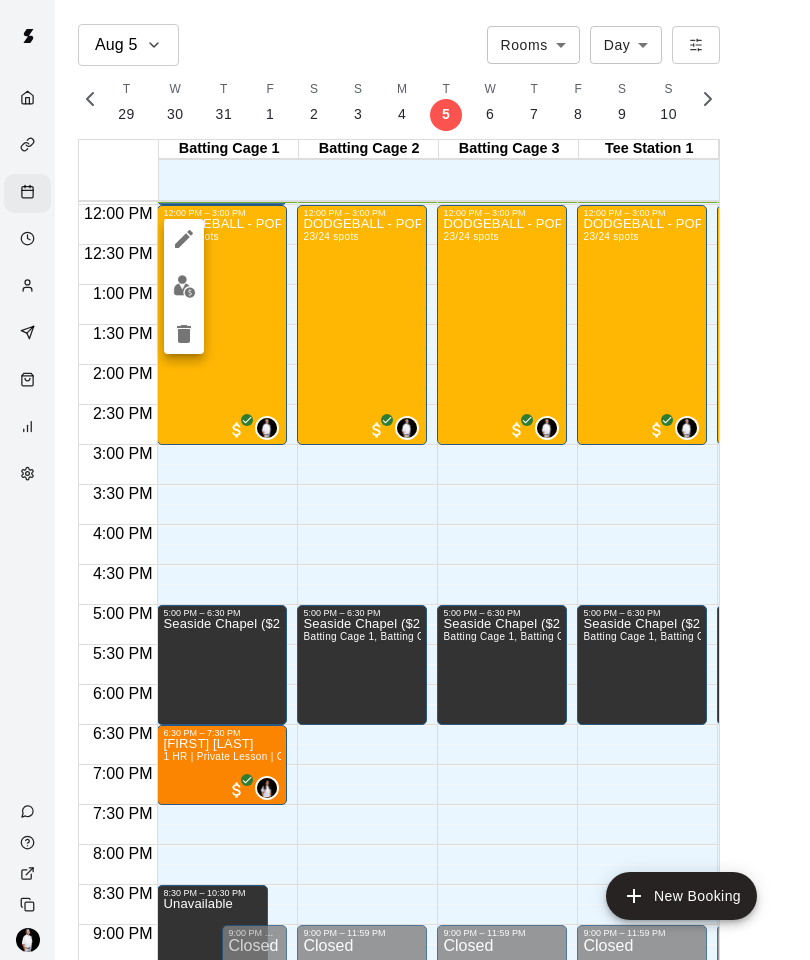 click at bounding box center (184, 286) 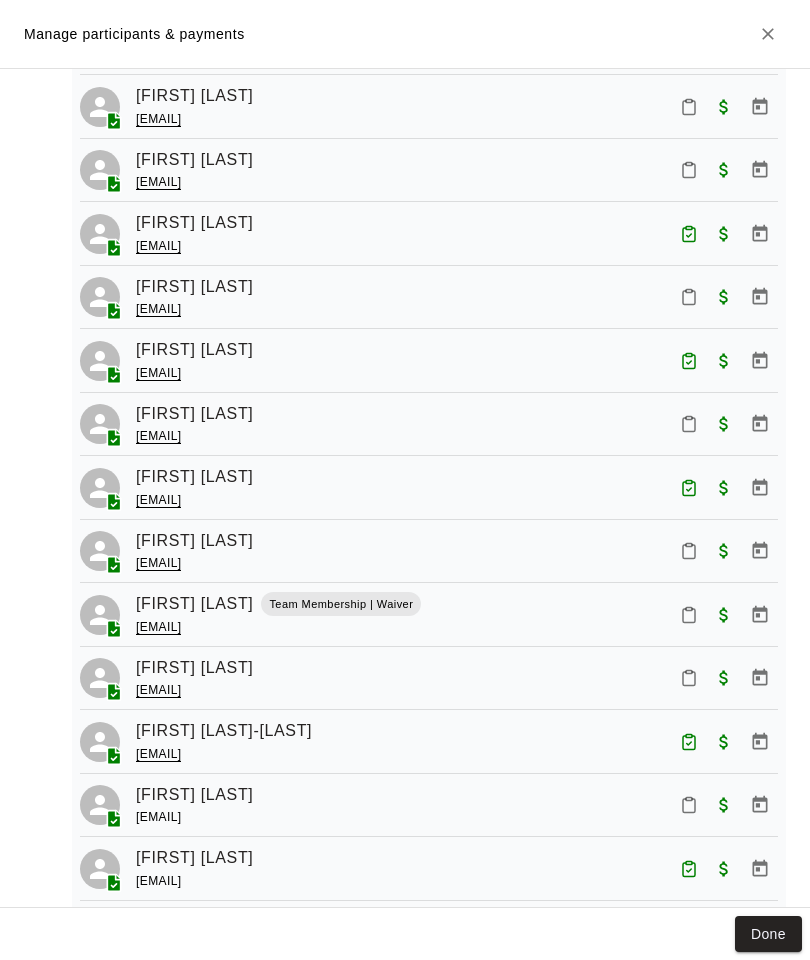 scroll, scrollTop: 519, scrollLeft: 0, axis: vertical 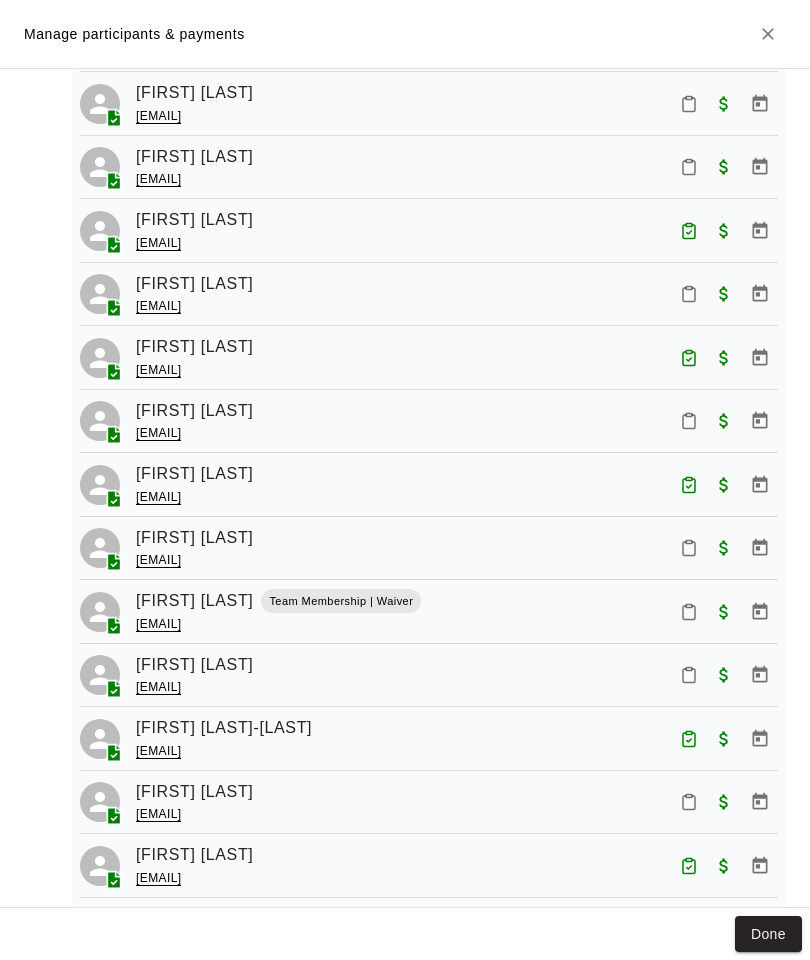 click on "[FIRST] [LAST]" at bounding box center [194, 474] 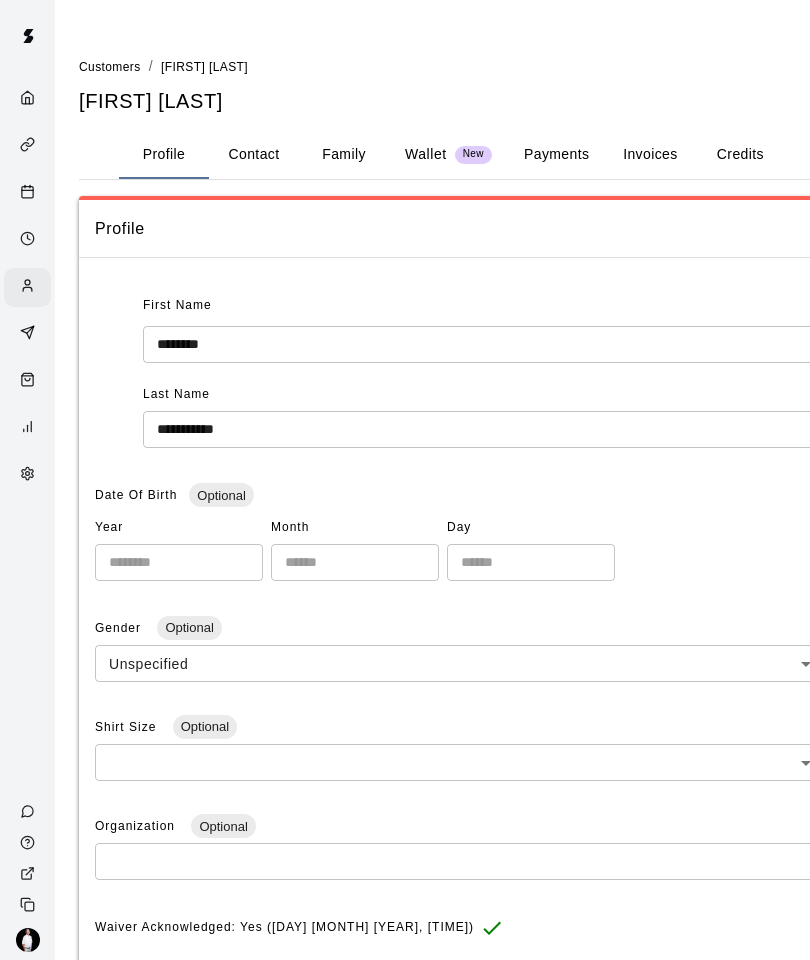 click on "Payments" at bounding box center [556, 155] 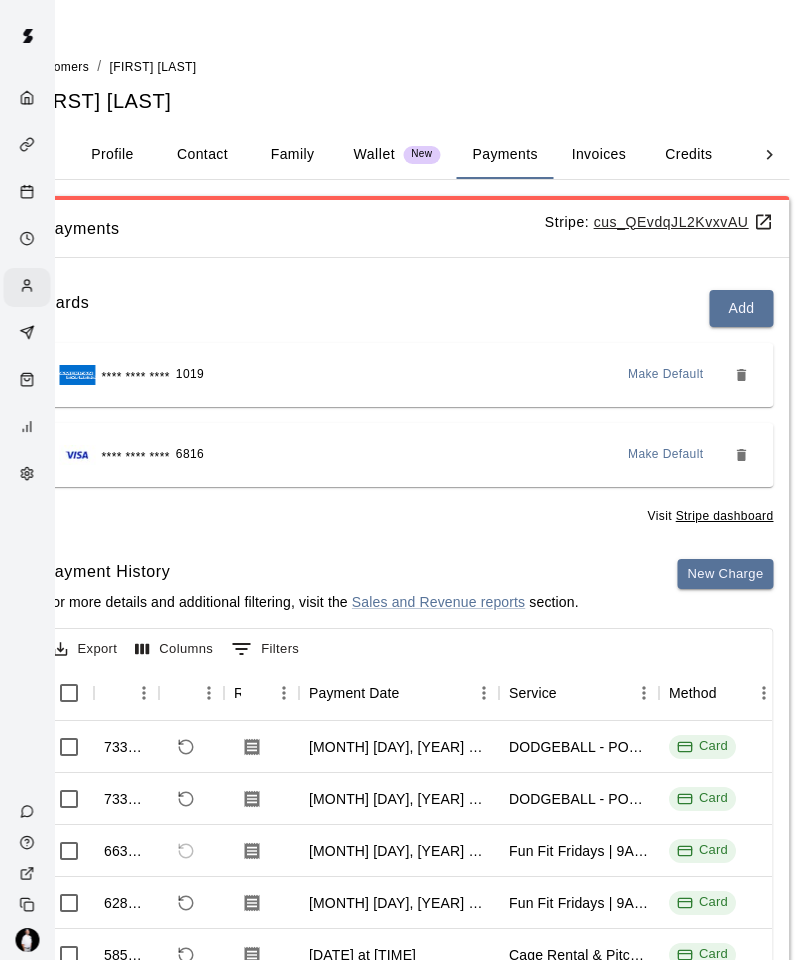 scroll, scrollTop: 0, scrollLeft: 53, axis: horizontal 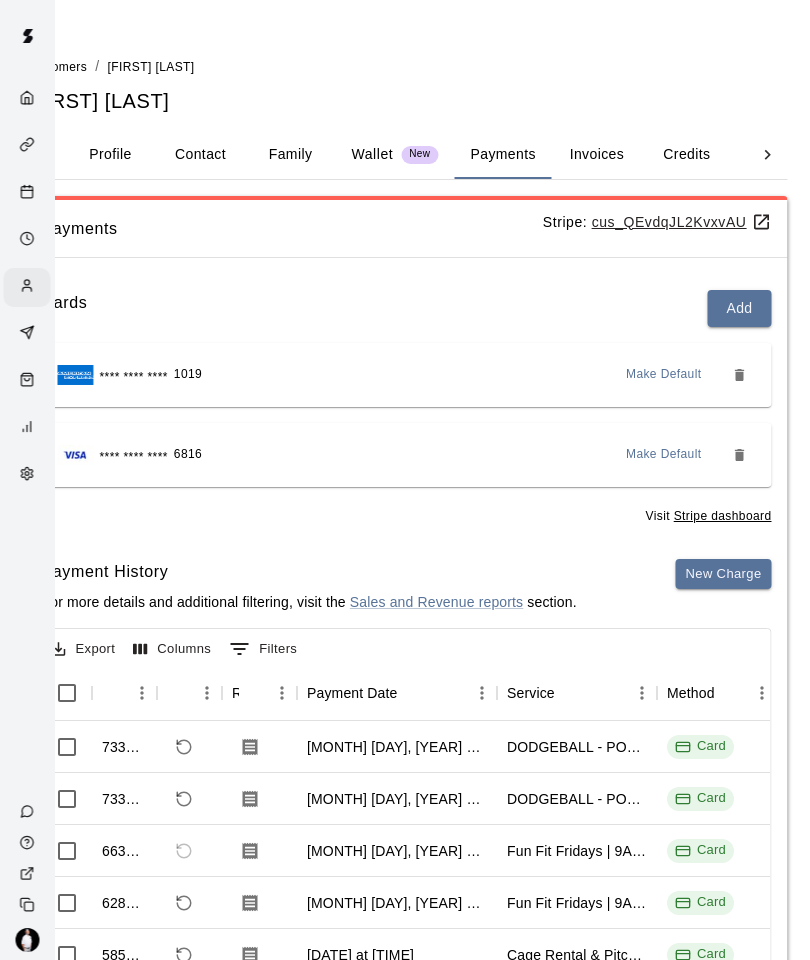 click at bounding box center (27, 193) 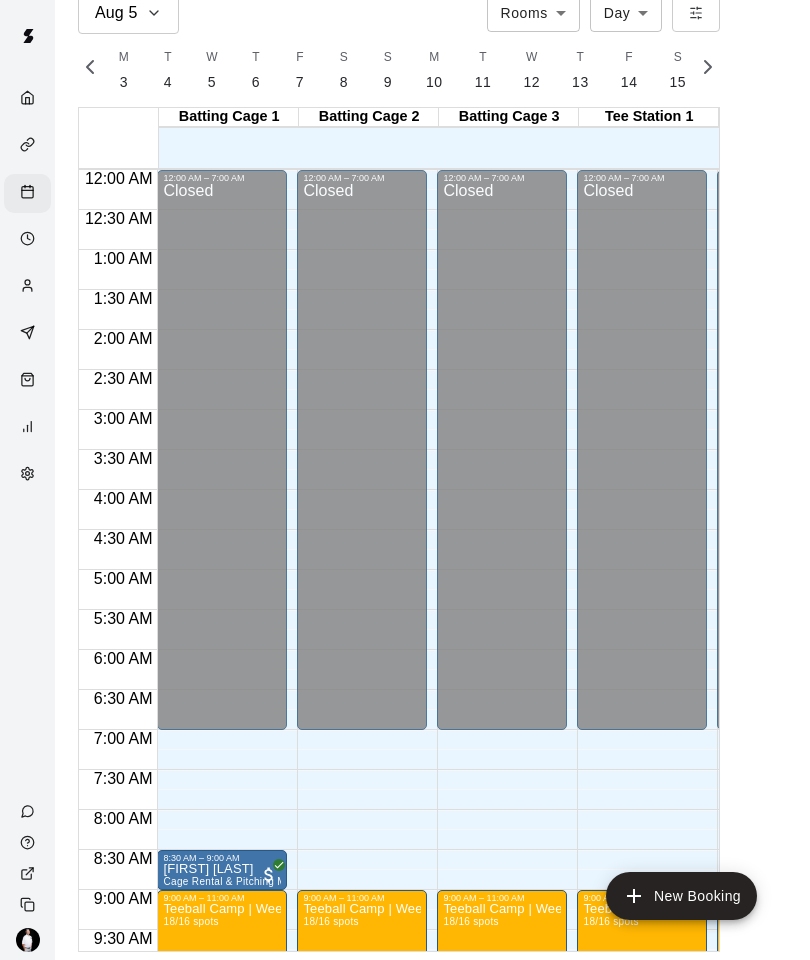scroll, scrollTop: 80, scrollLeft: 0, axis: vertical 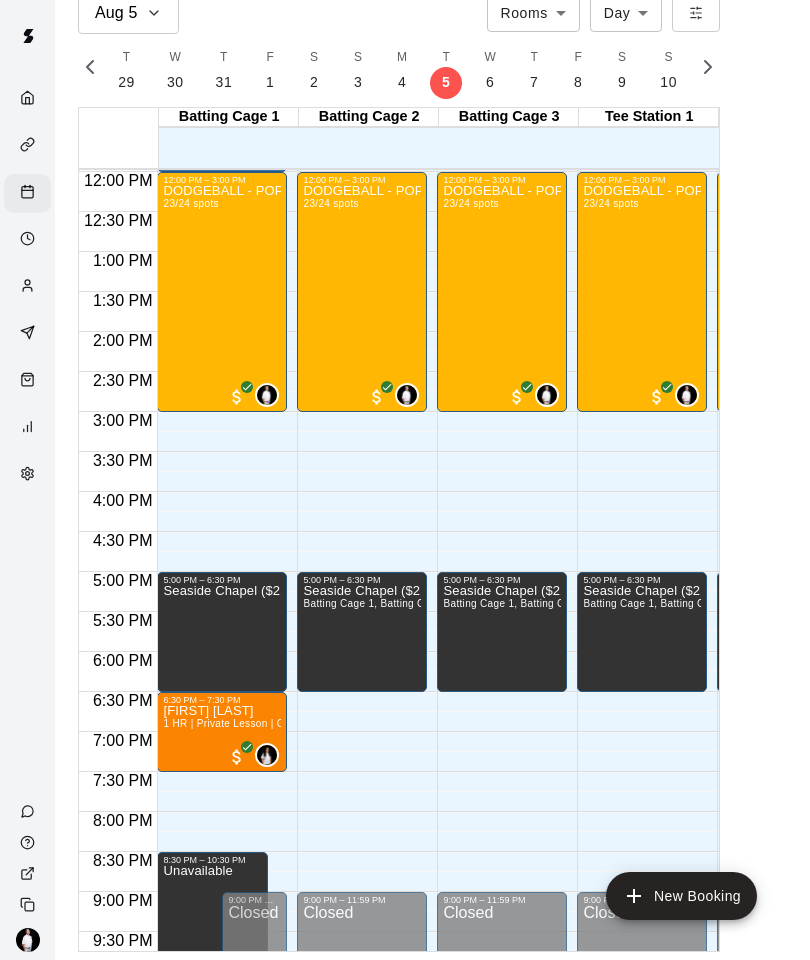 click on "DODGEBALL  - POP UP | 12APM to 3PM | AUG 5th 23/24 spots" at bounding box center (222, 665) 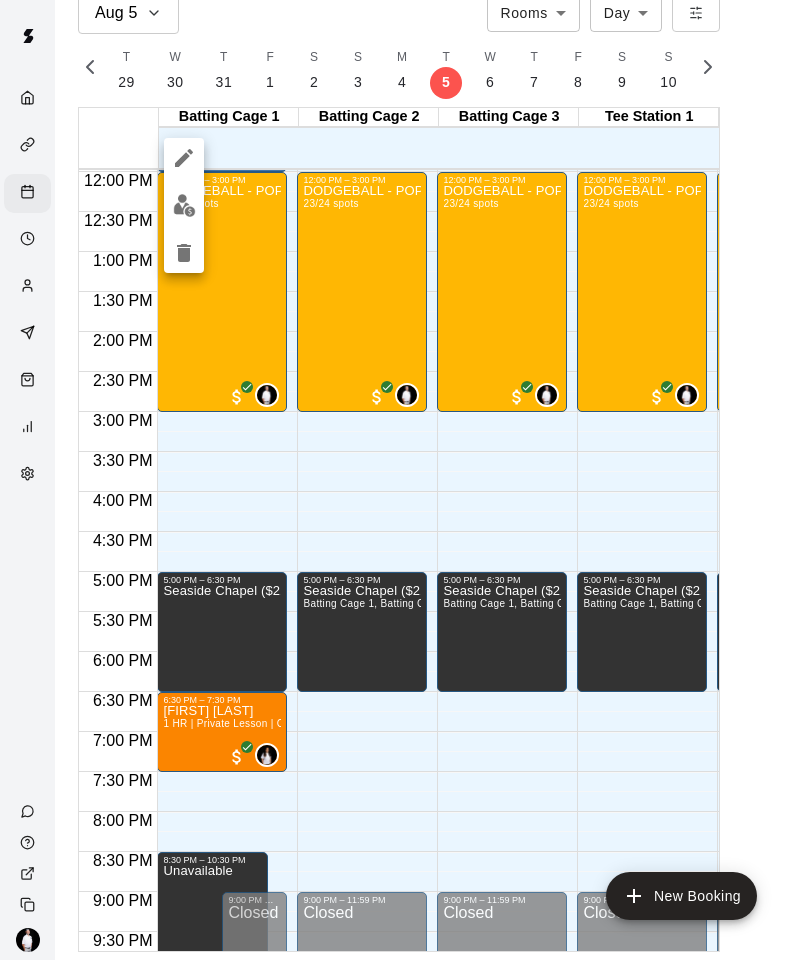 click at bounding box center [184, 205] 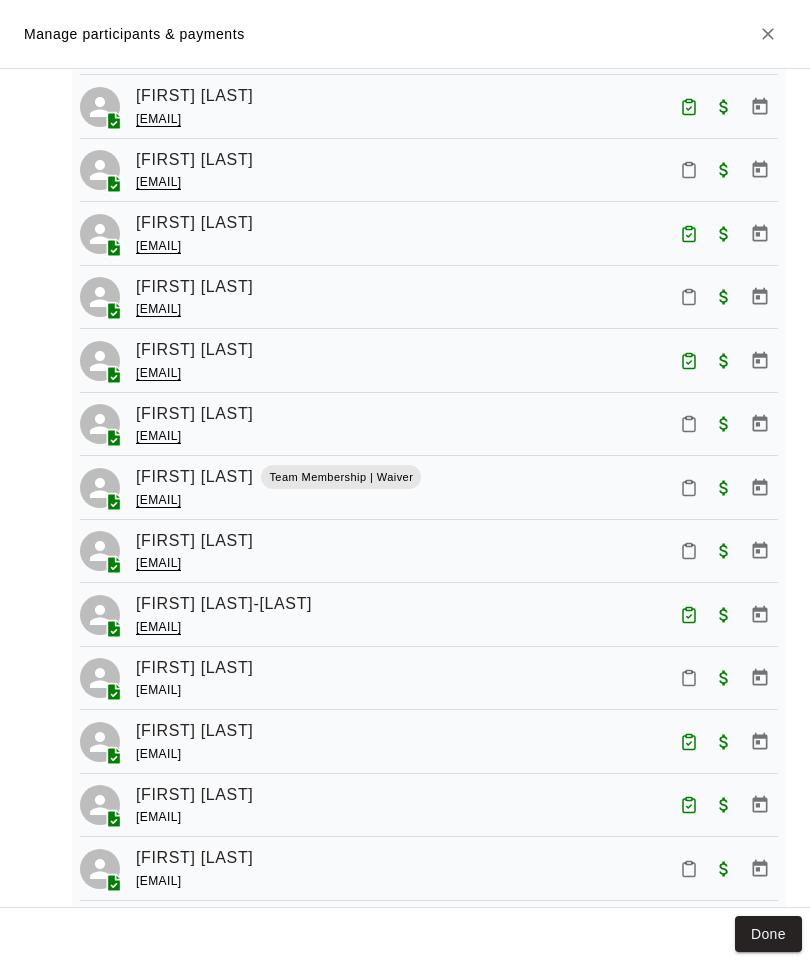 scroll, scrollTop: 655, scrollLeft: 0, axis: vertical 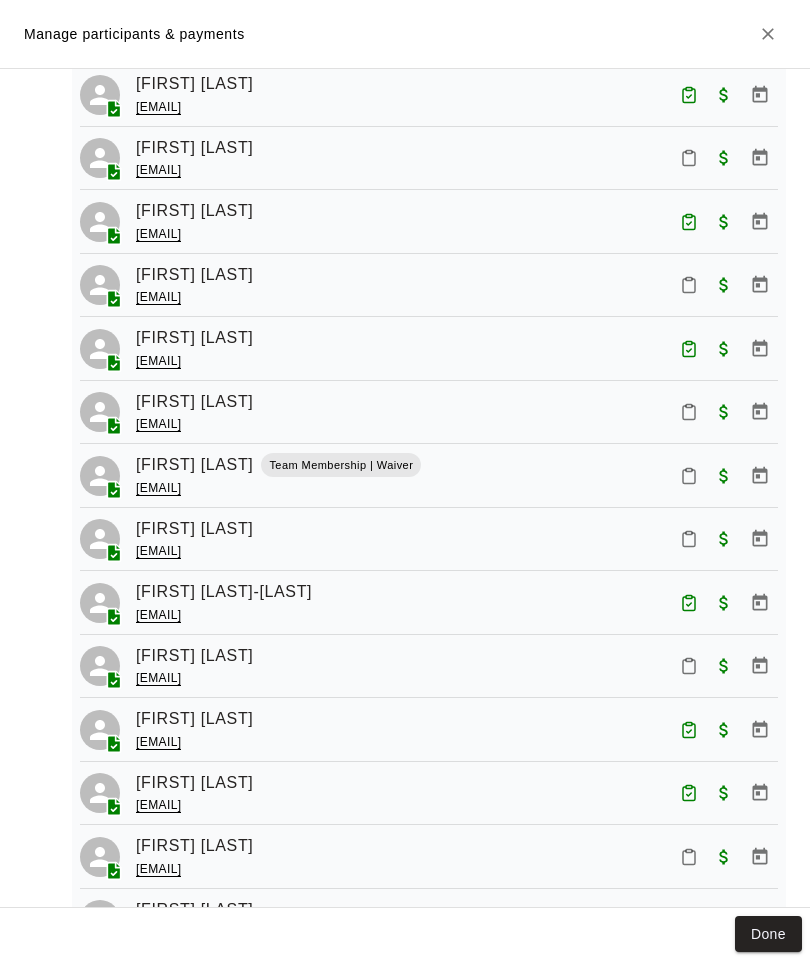 click on "[FIRST]  [LAST]  [EMAIL]" at bounding box center [457, 285] 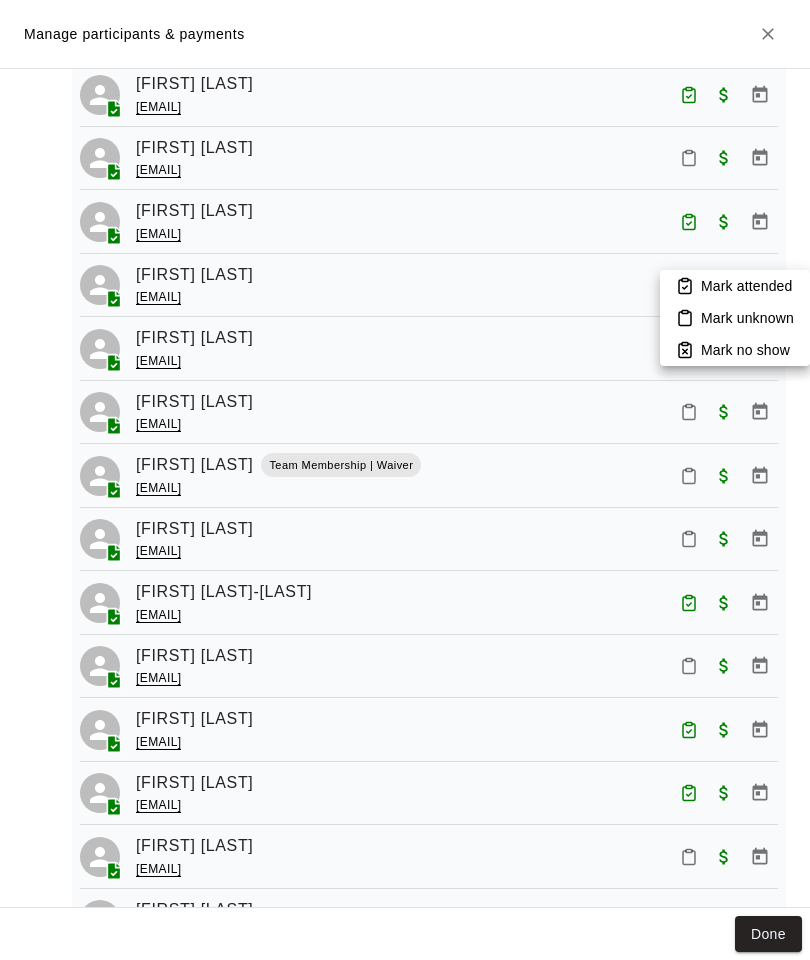 click 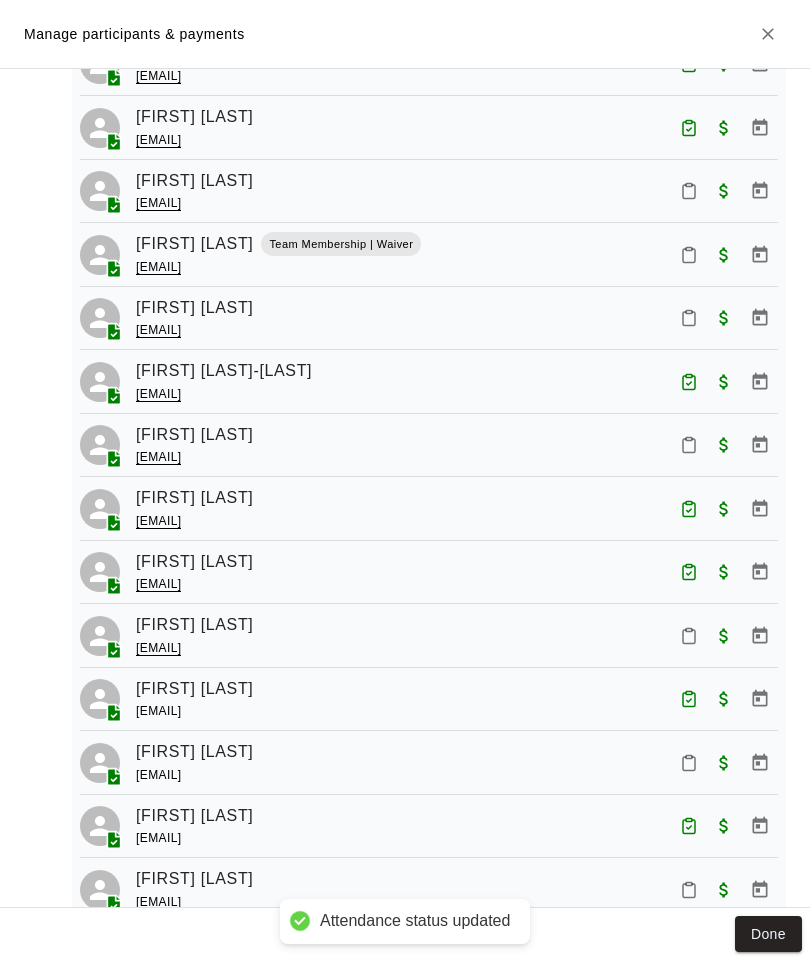 scroll, scrollTop: 877, scrollLeft: 0, axis: vertical 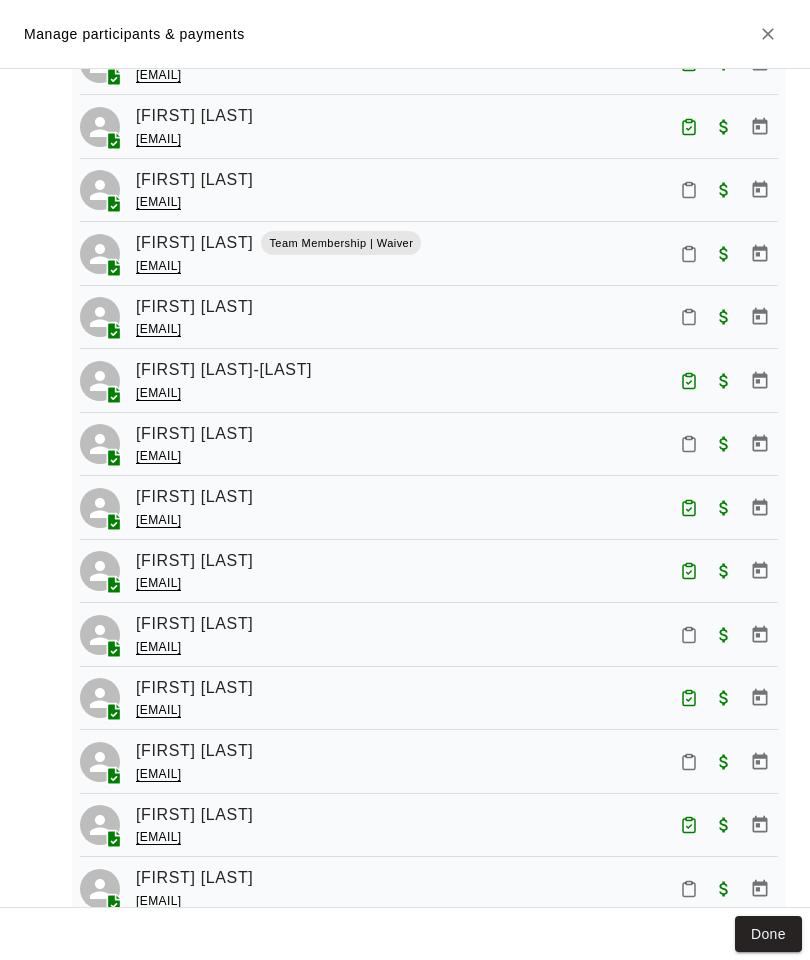 click 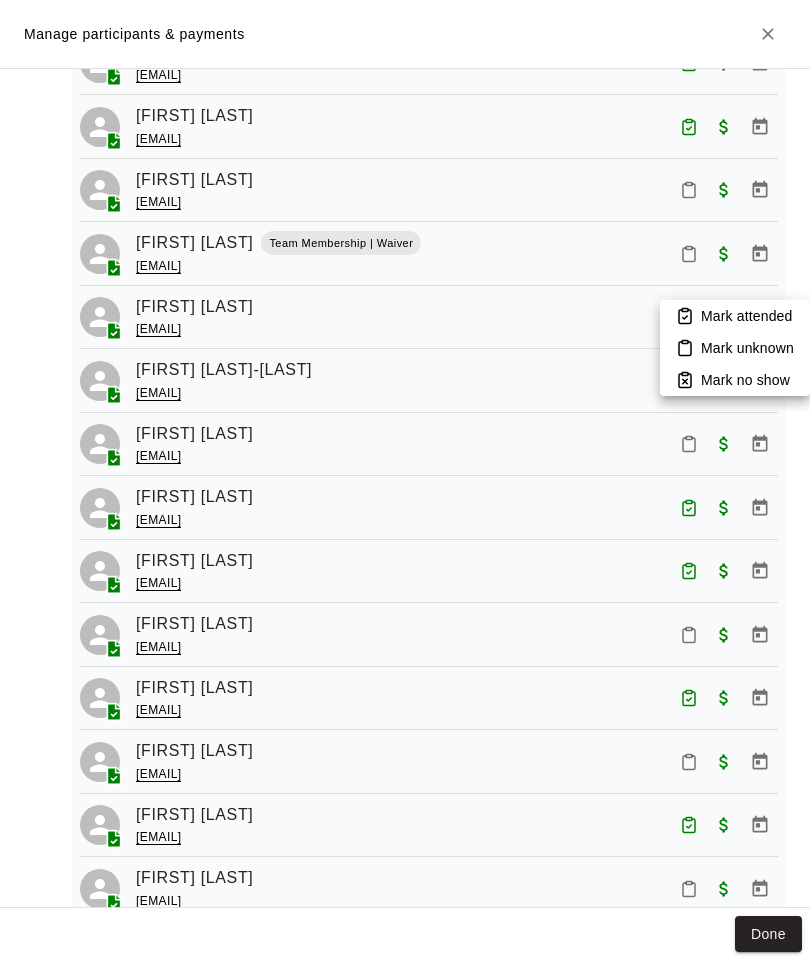 click 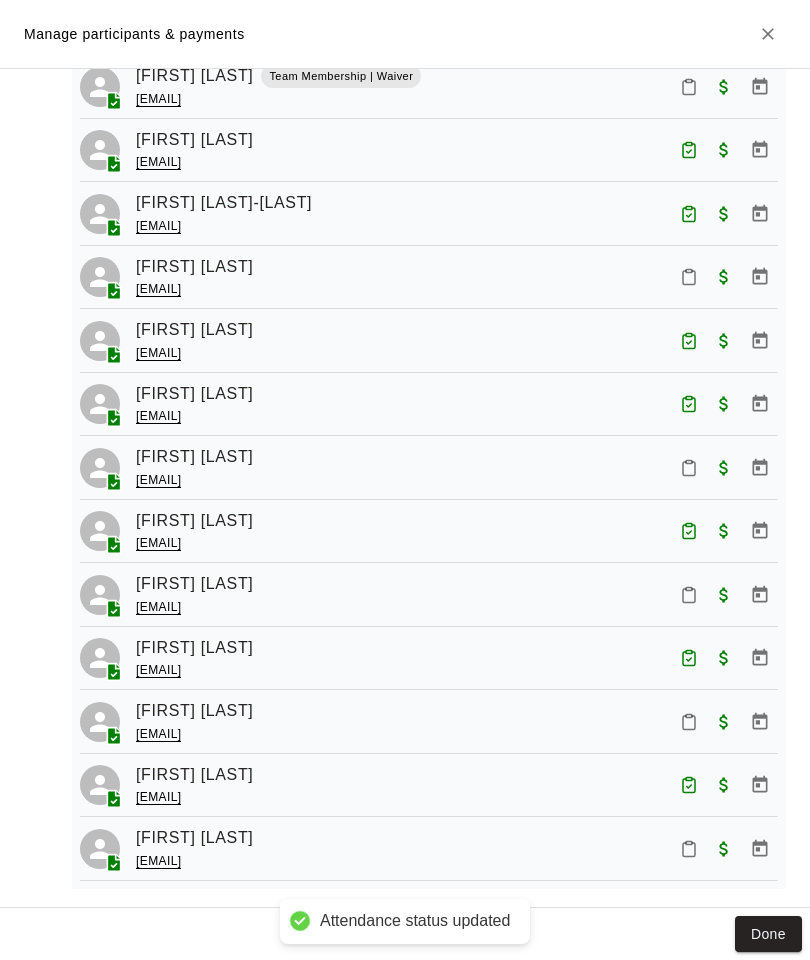 scroll, scrollTop: 1044, scrollLeft: 0, axis: vertical 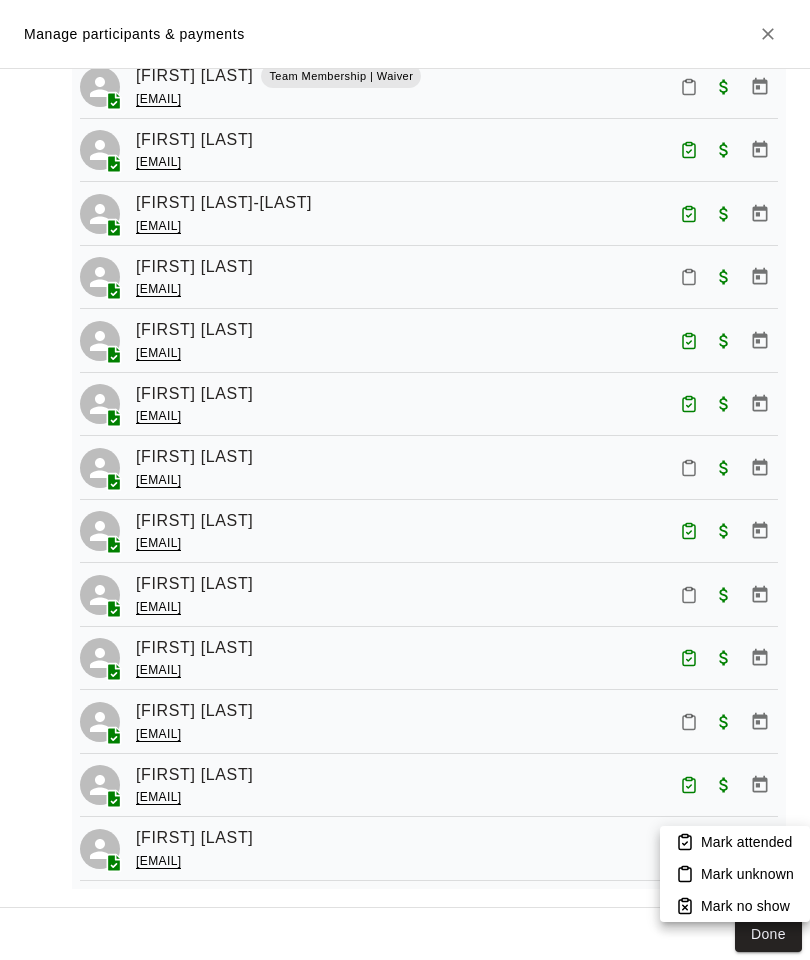 click 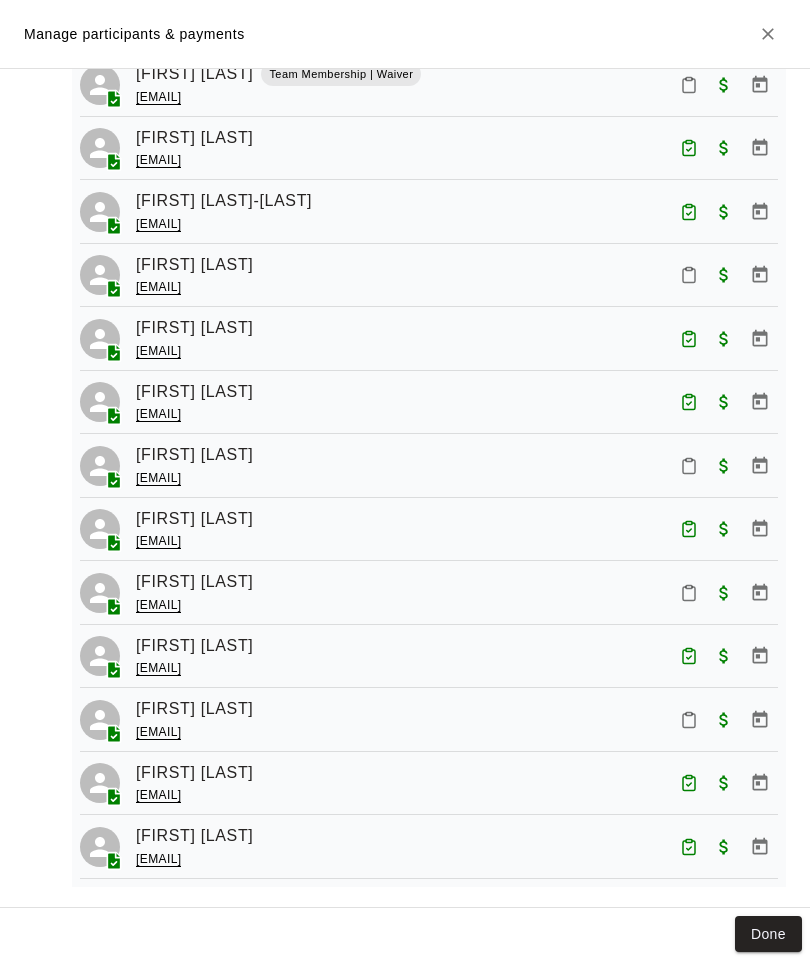 scroll, scrollTop: 1044, scrollLeft: 0, axis: vertical 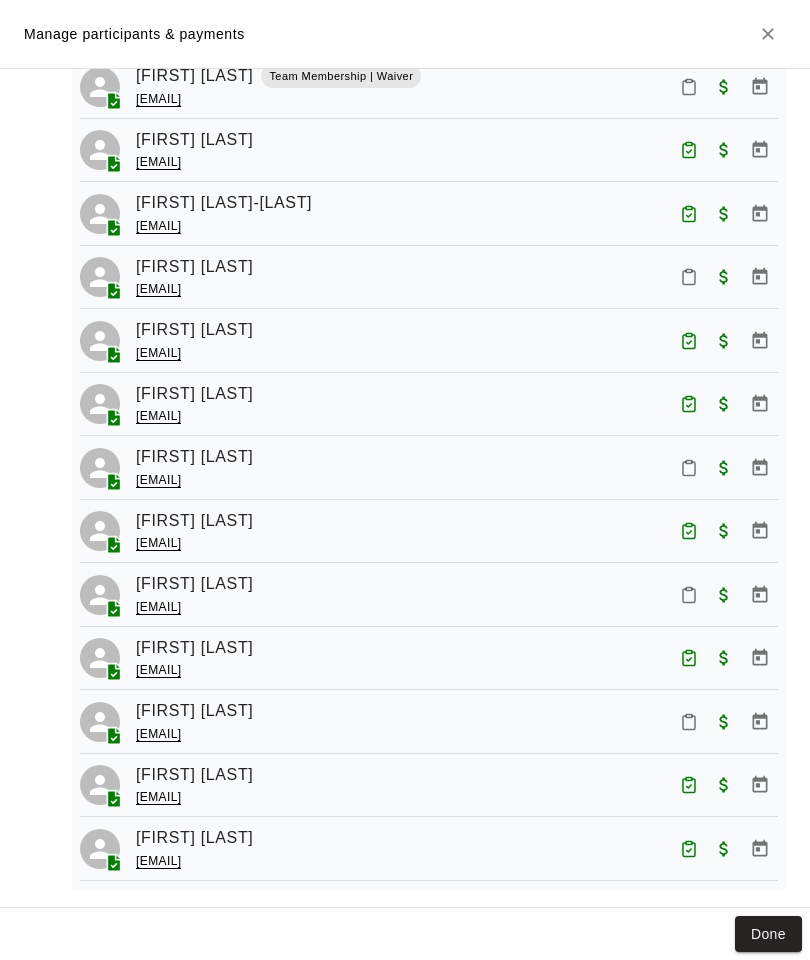 click at bounding box center (724, 720) 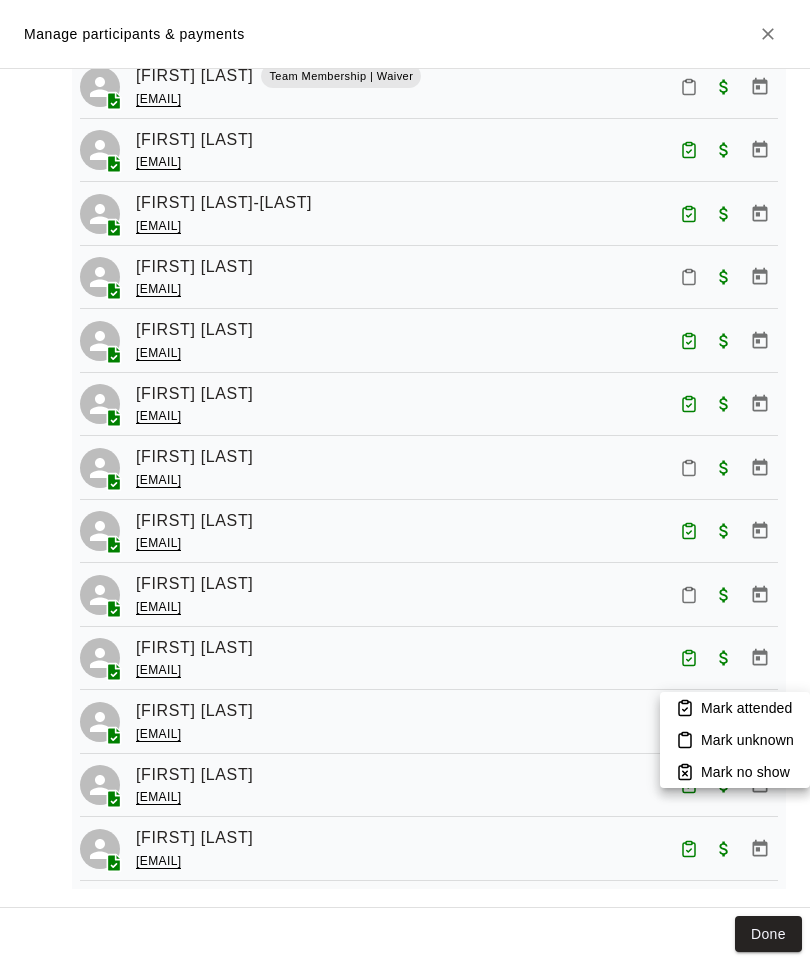 click 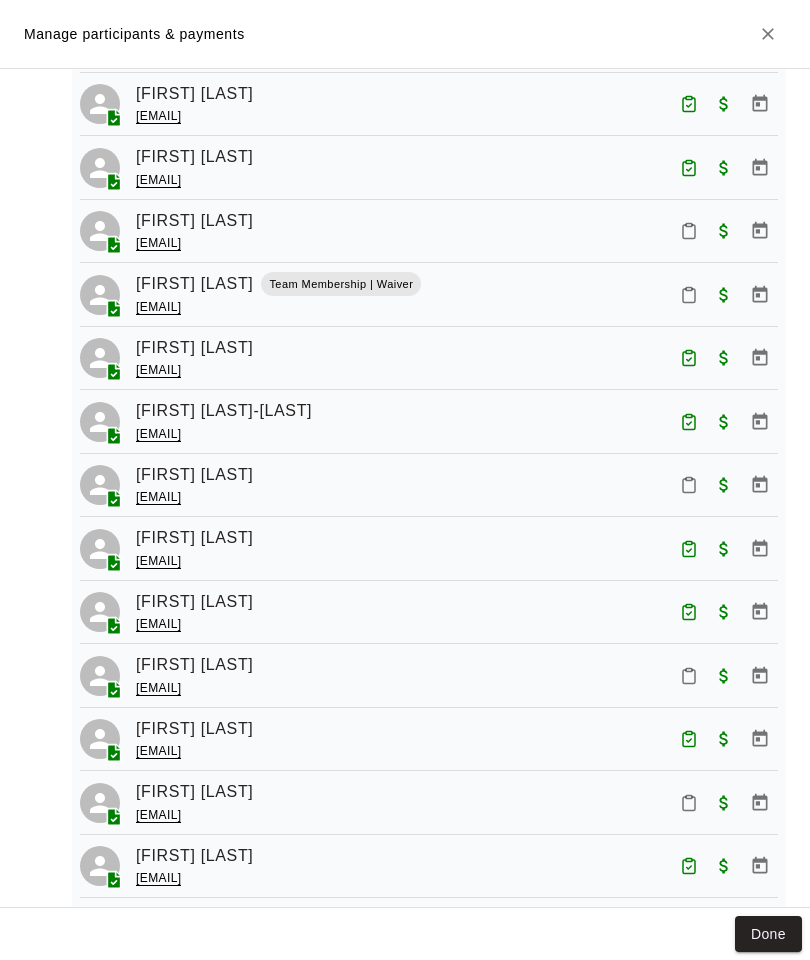 scroll, scrollTop: 839, scrollLeft: 0, axis: vertical 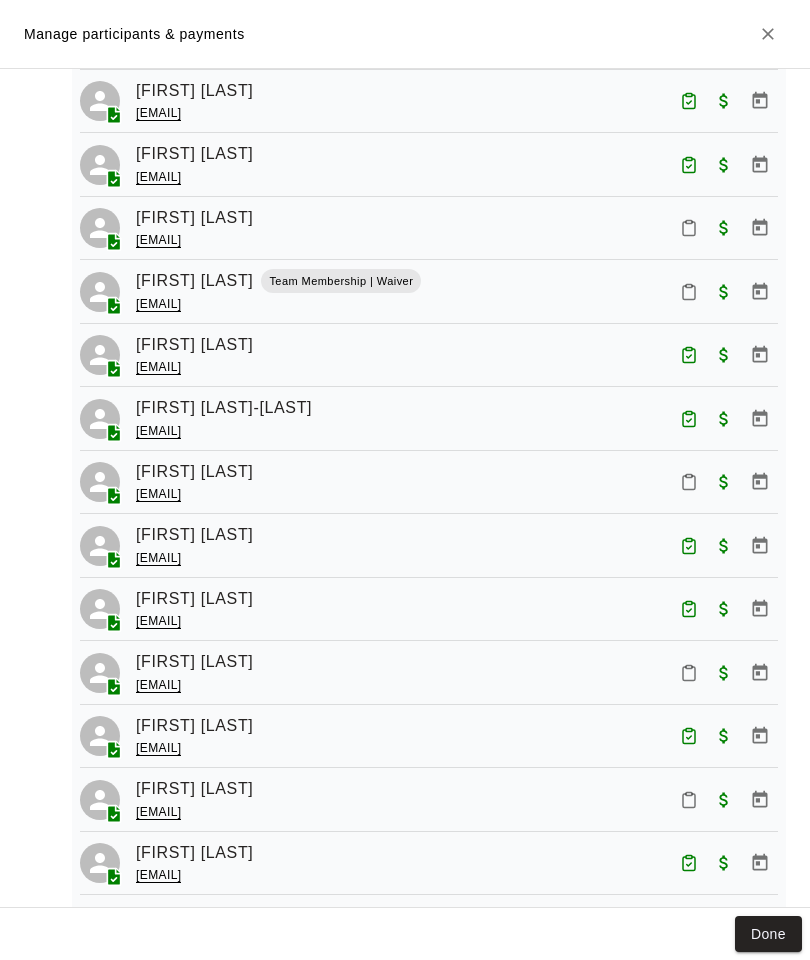 click at bounding box center [689, 673] 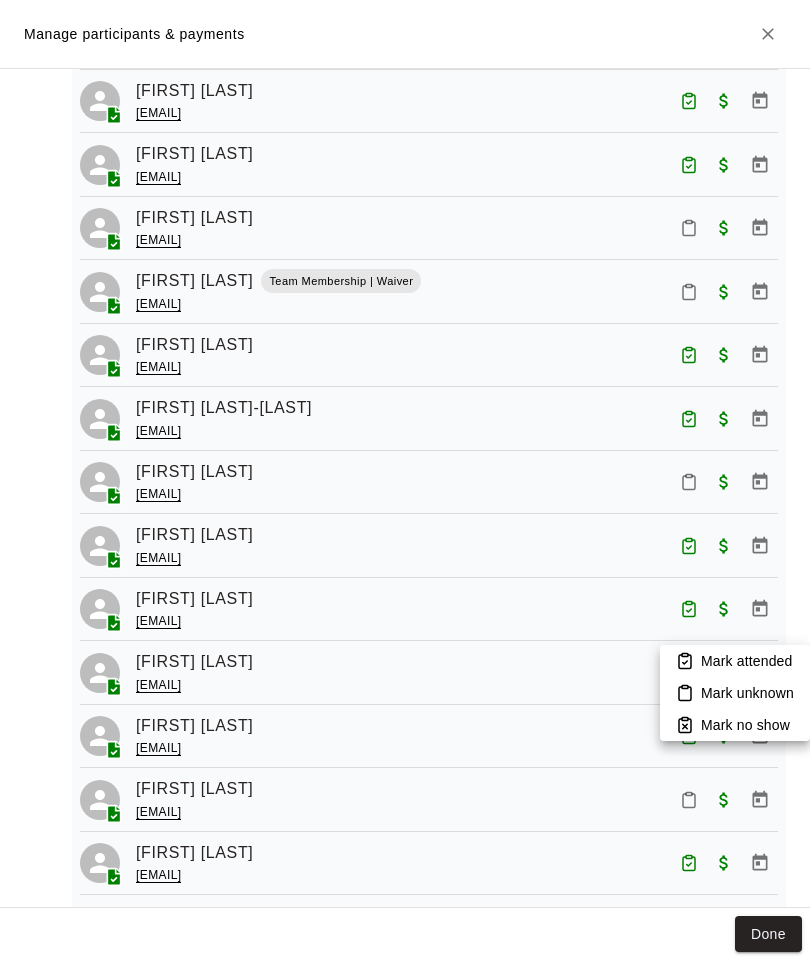 click on "Mark attended" at bounding box center [735, 661] 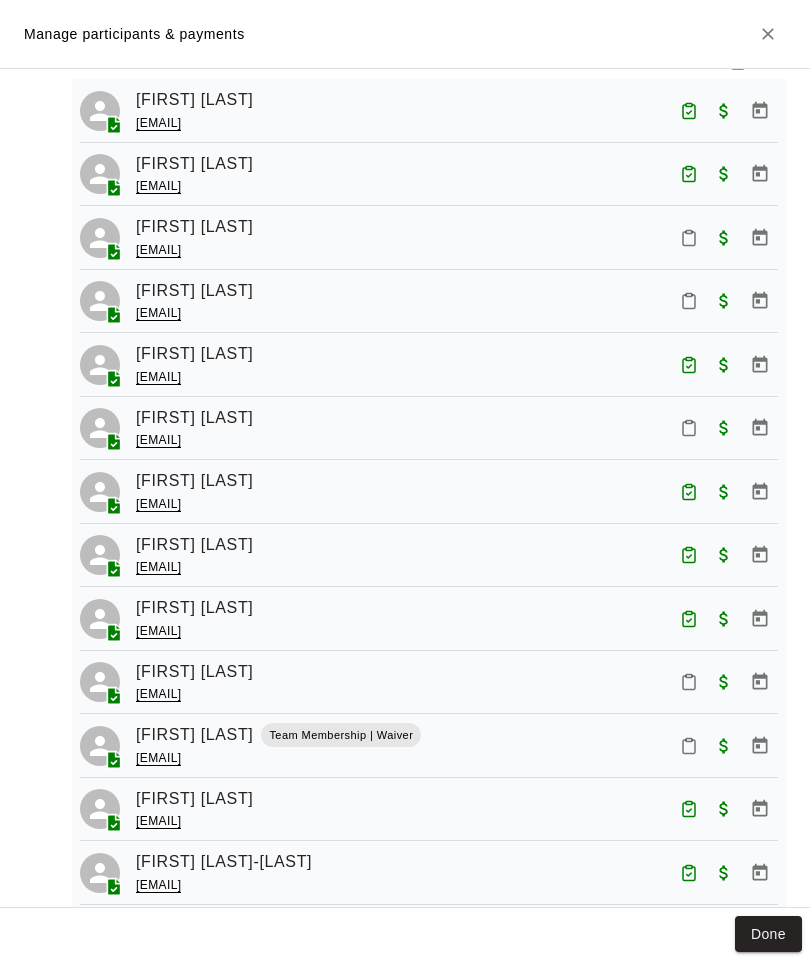 scroll, scrollTop: 379, scrollLeft: 0, axis: vertical 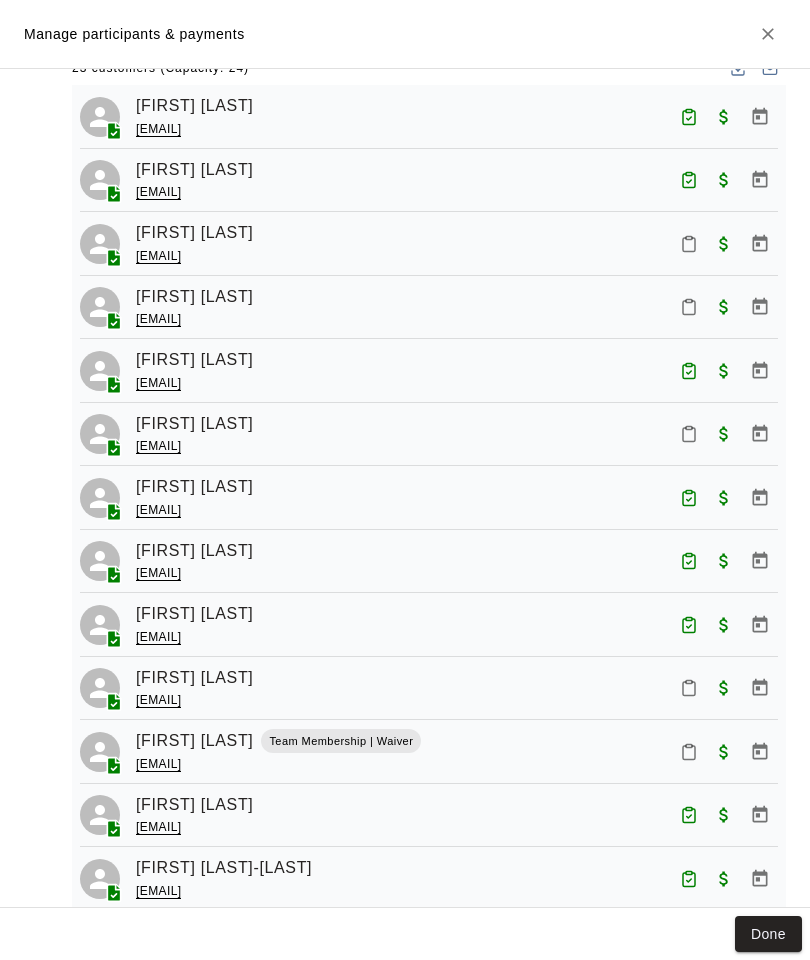 click at bounding box center (689, 307) 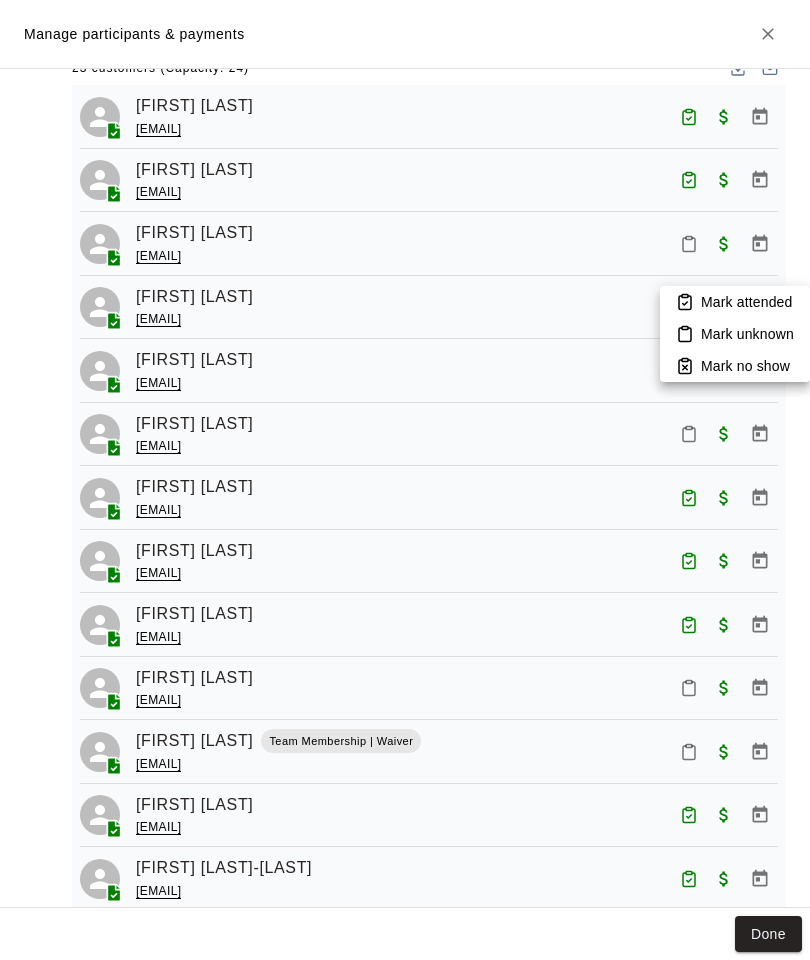 click 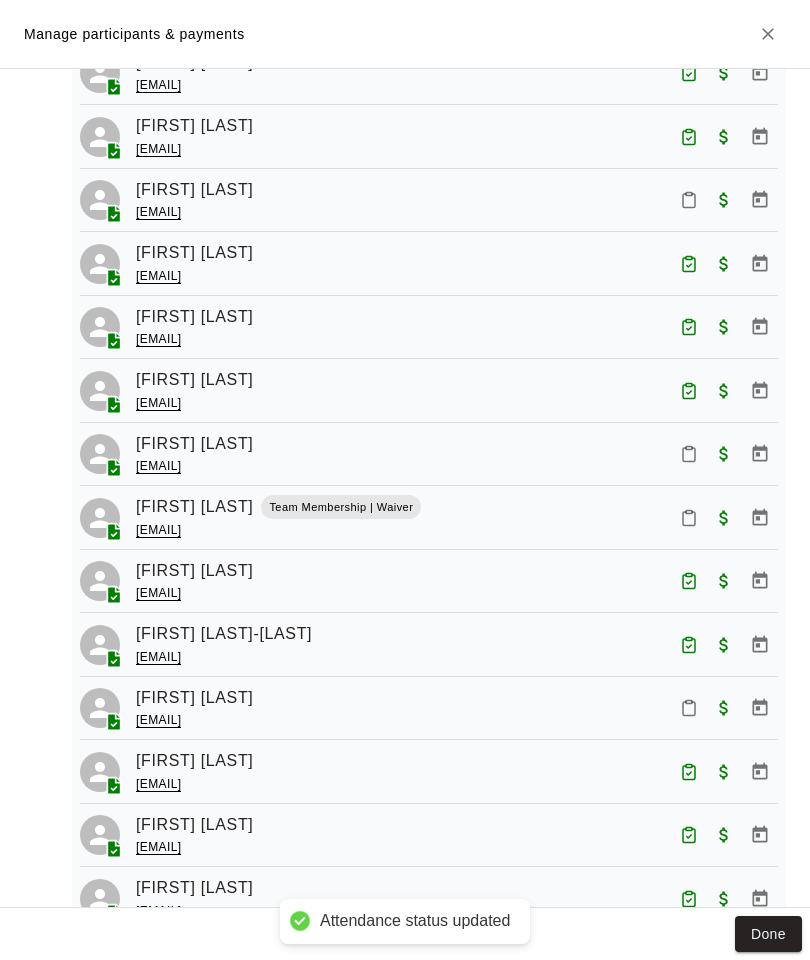 scroll, scrollTop: 614, scrollLeft: 0, axis: vertical 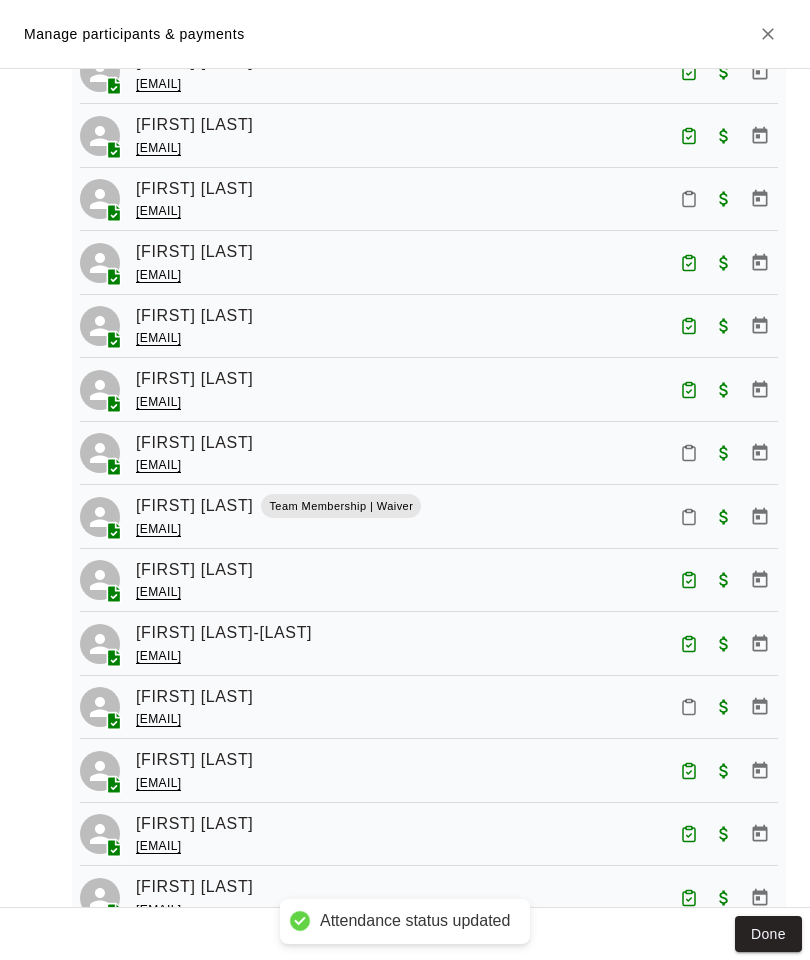 click 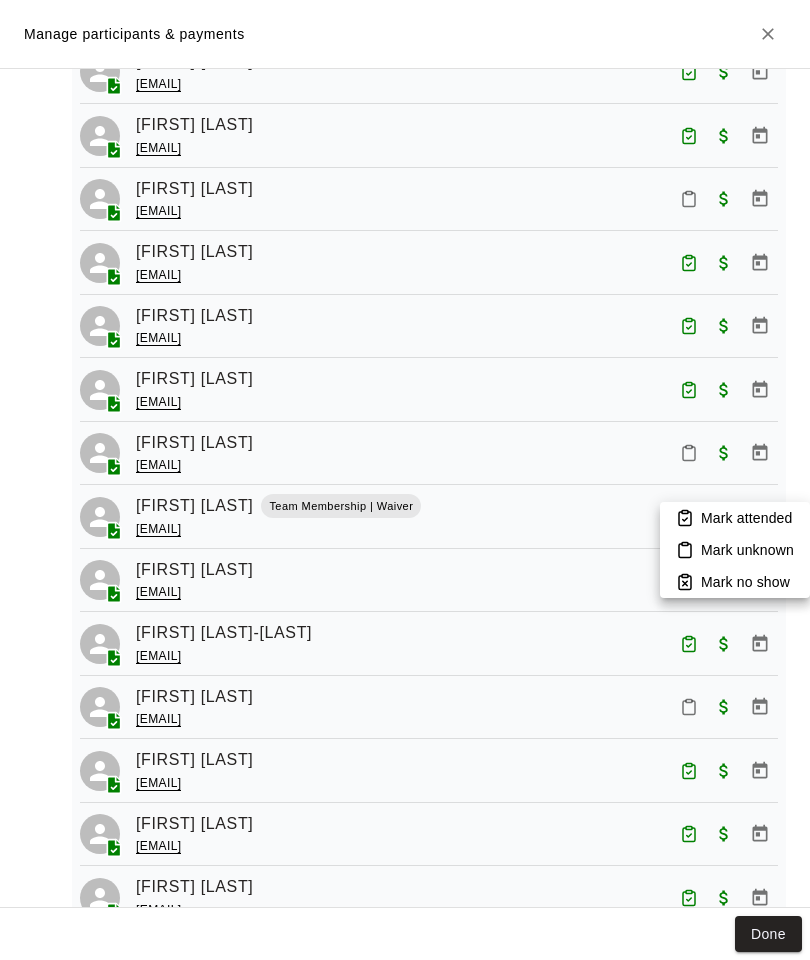 click 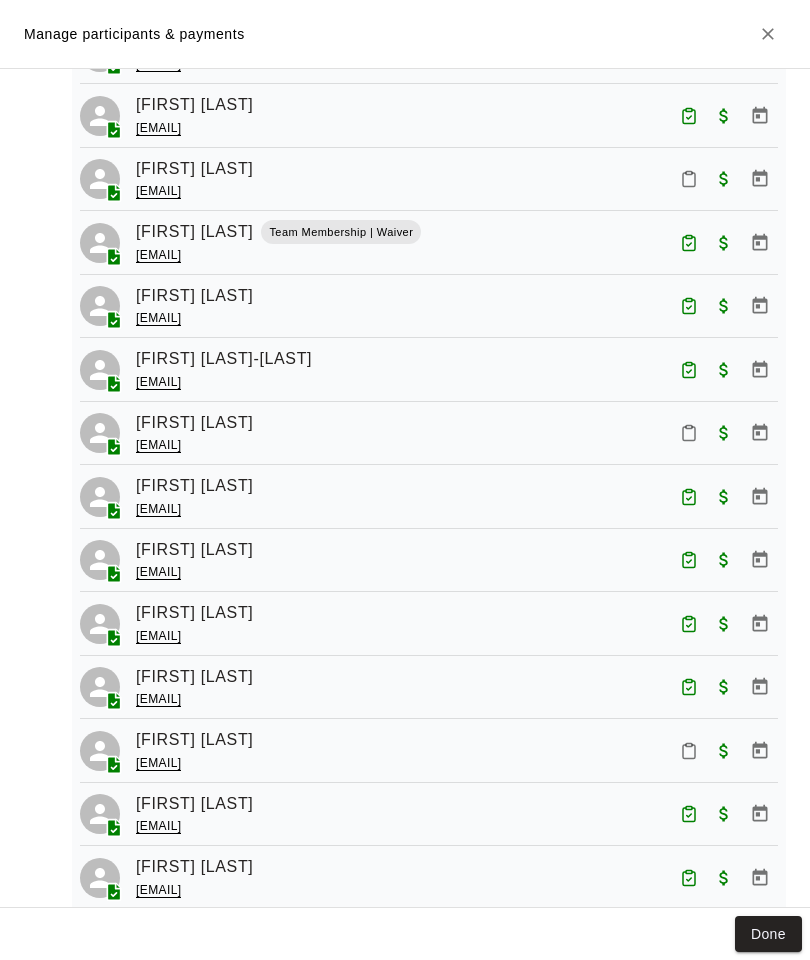 scroll, scrollTop: 905, scrollLeft: 0, axis: vertical 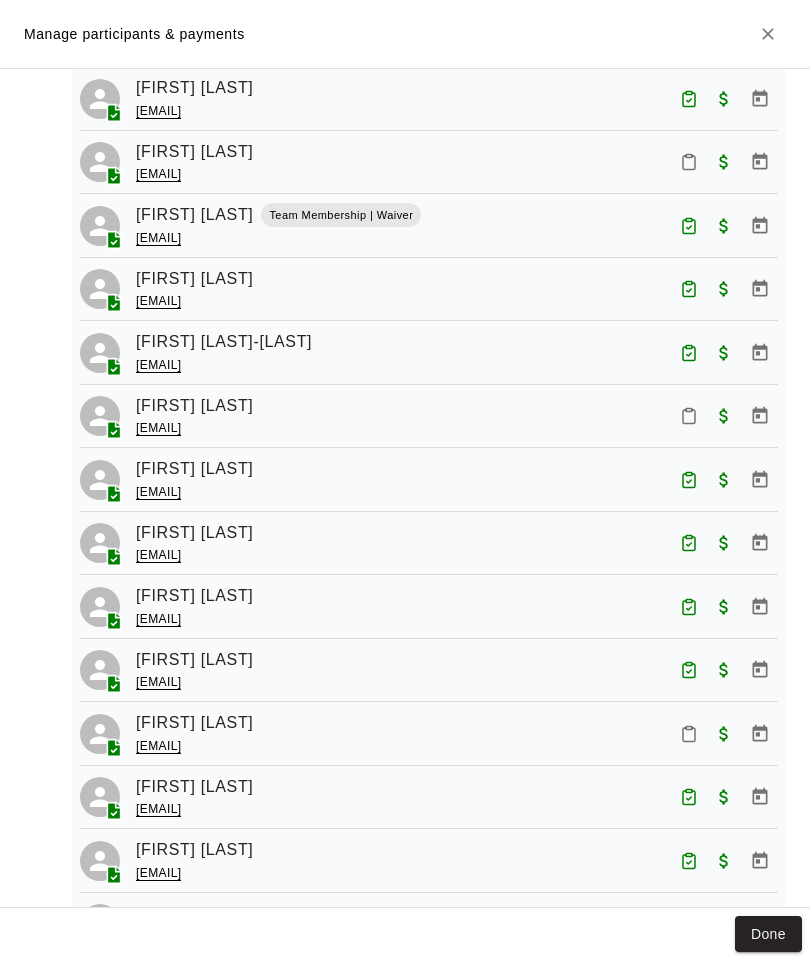 click on "[FIRST] [LAST] [EMAIL]" at bounding box center [457, 479] 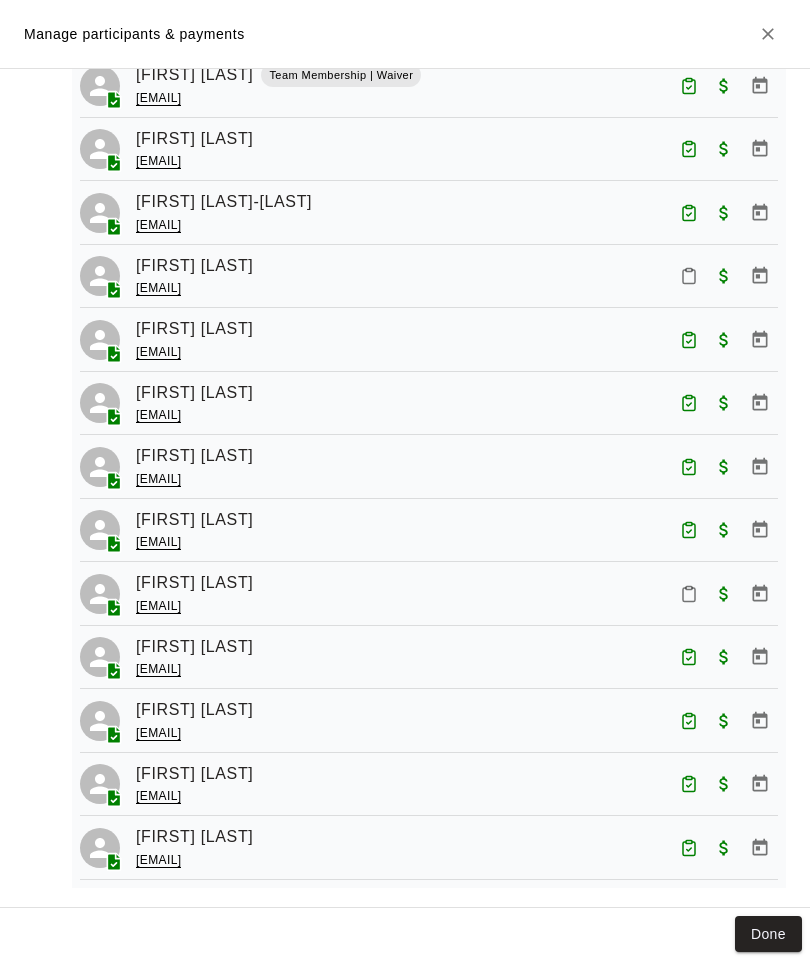 scroll, scrollTop: 1044, scrollLeft: 0, axis: vertical 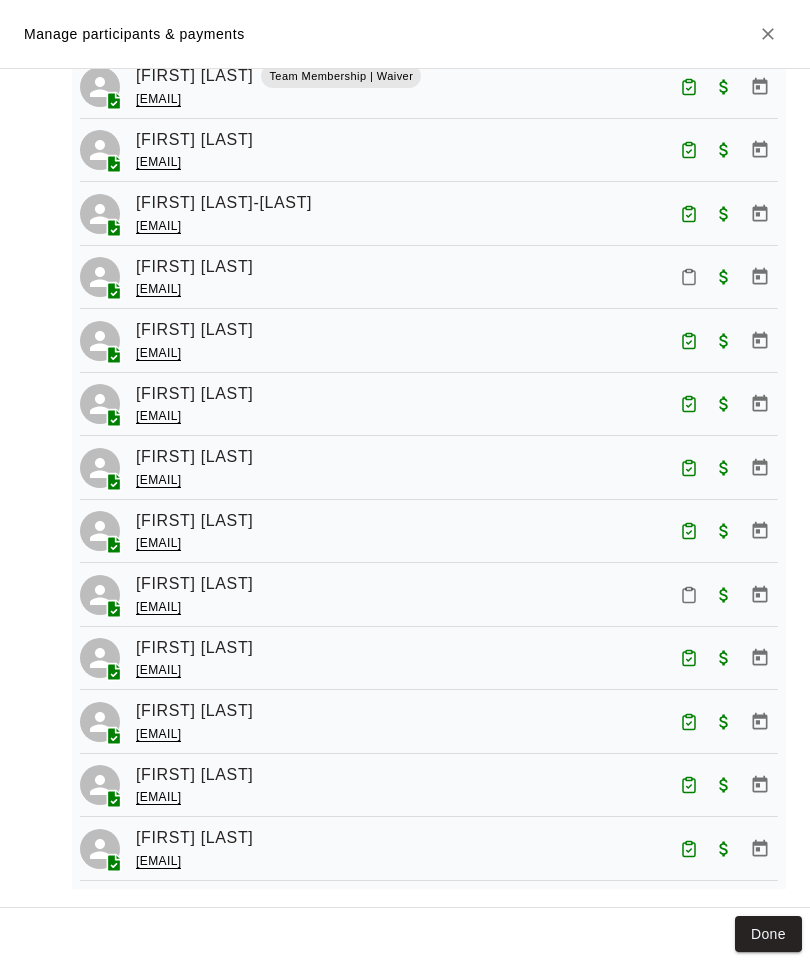 click at bounding box center [689, 595] 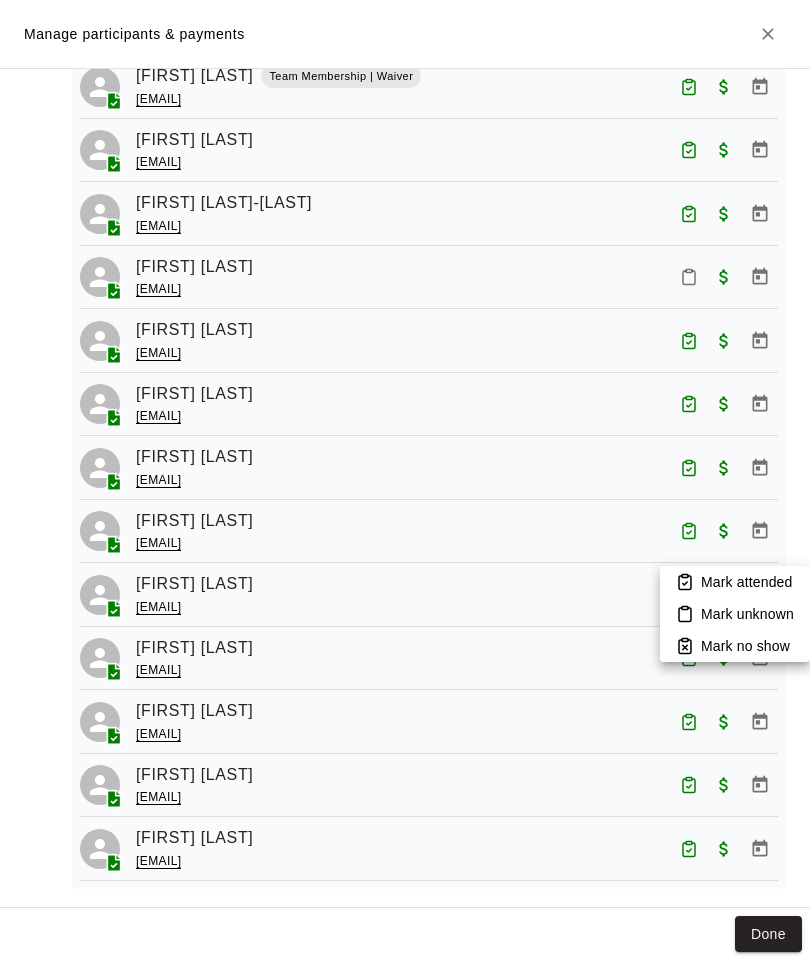 click on "Mark attended" at bounding box center (735, 582) 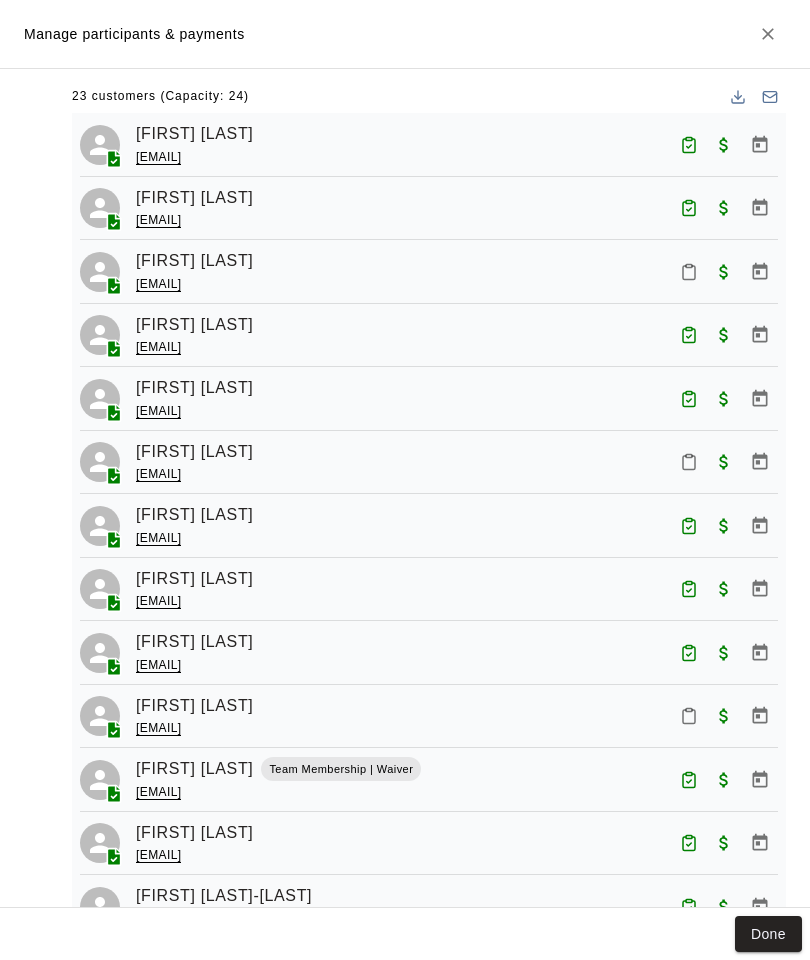 scroll, scrollTop: 352, scrollLeft: 0, axis: vertical 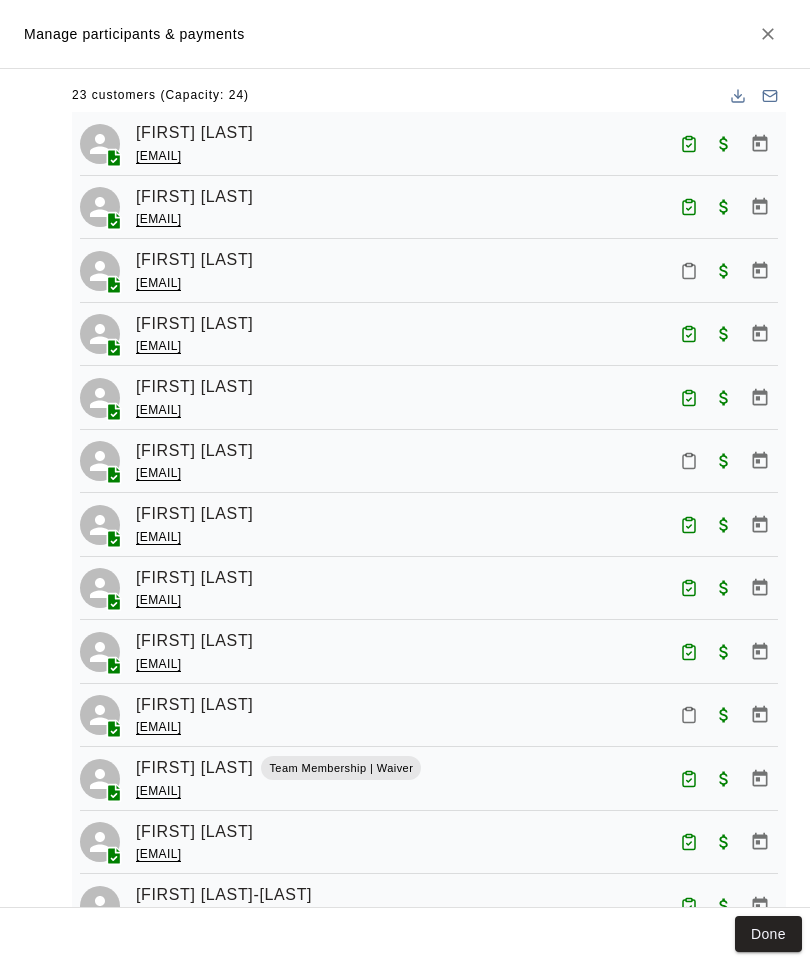 click at bounding box center (689, 271) 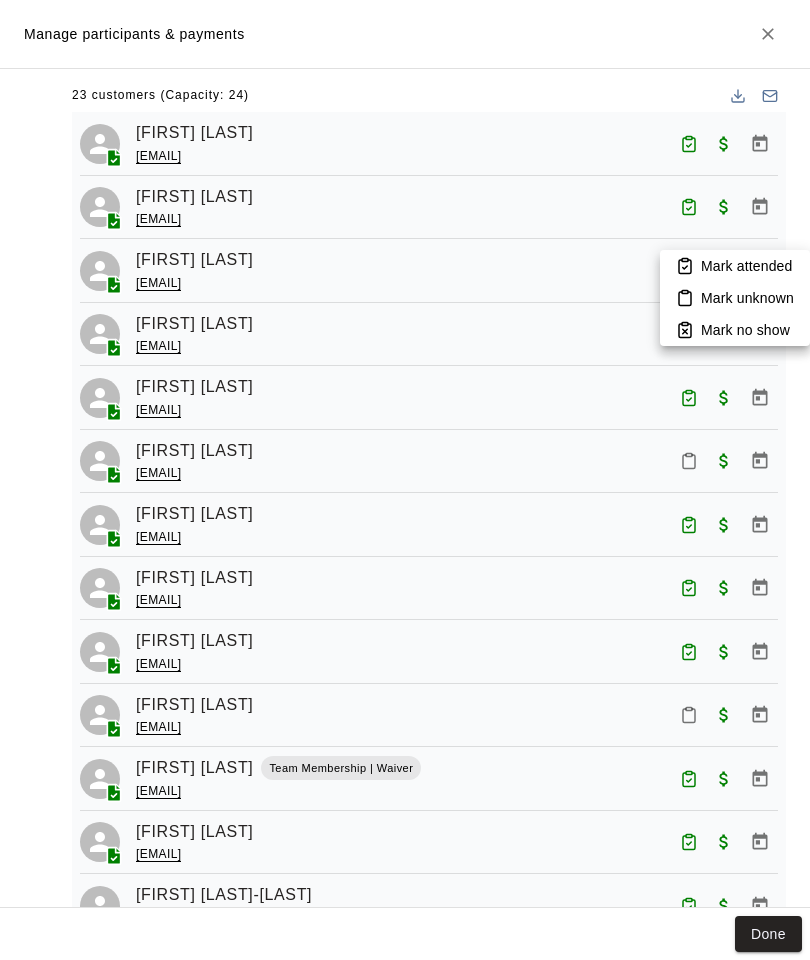 click on "Mark attended" at bounding box center [735, 266] 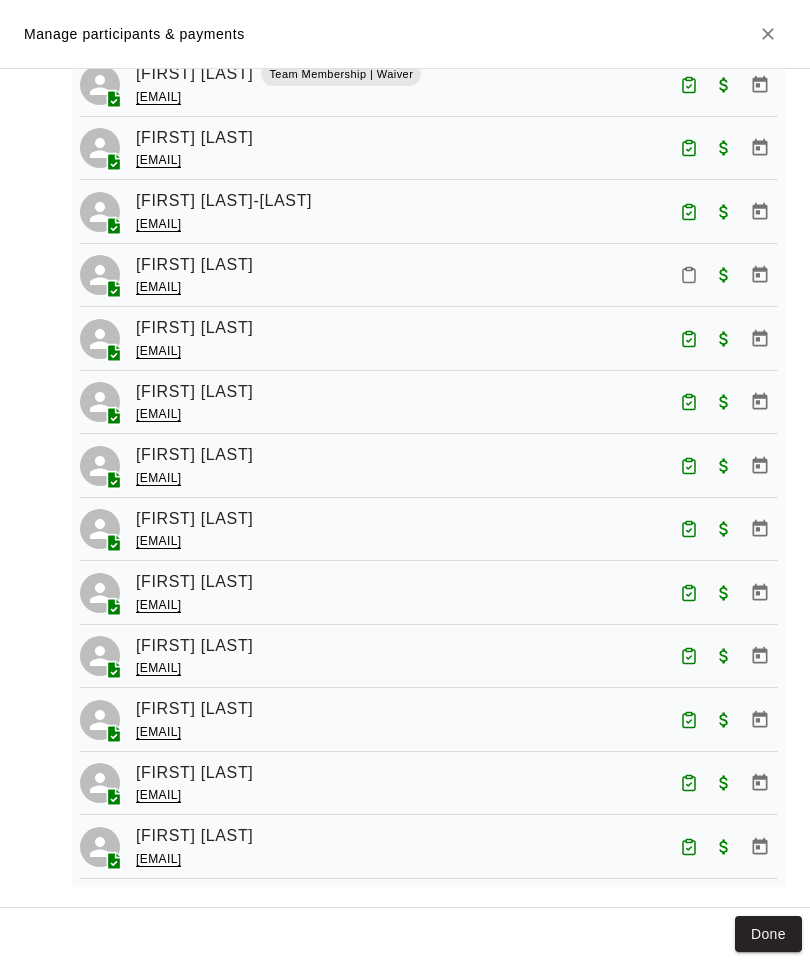 scroll, scrollTop: 1044, scrollLeft: 0, axis: vertical 